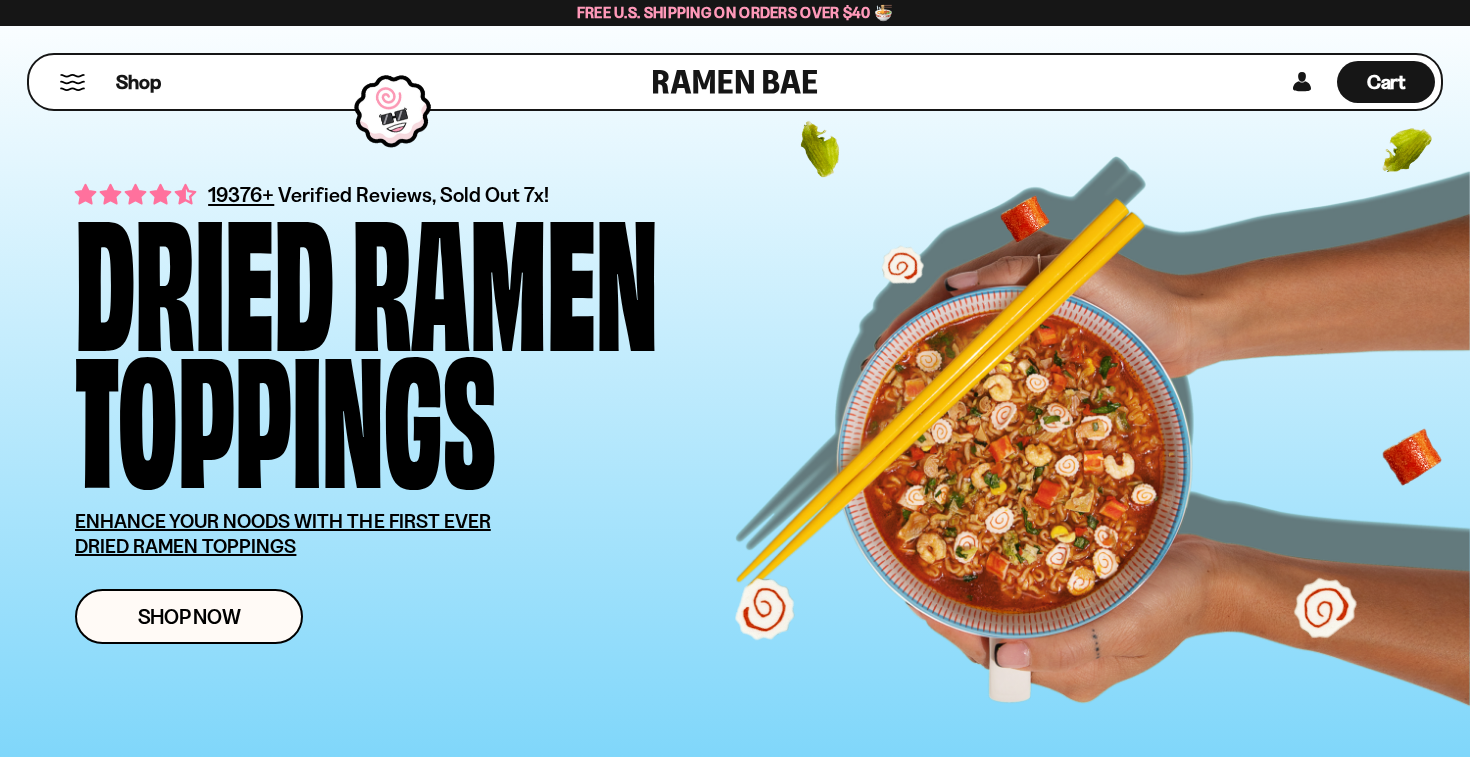 scroll, scrollTop: 0, scrollLeft: 0, axis: both 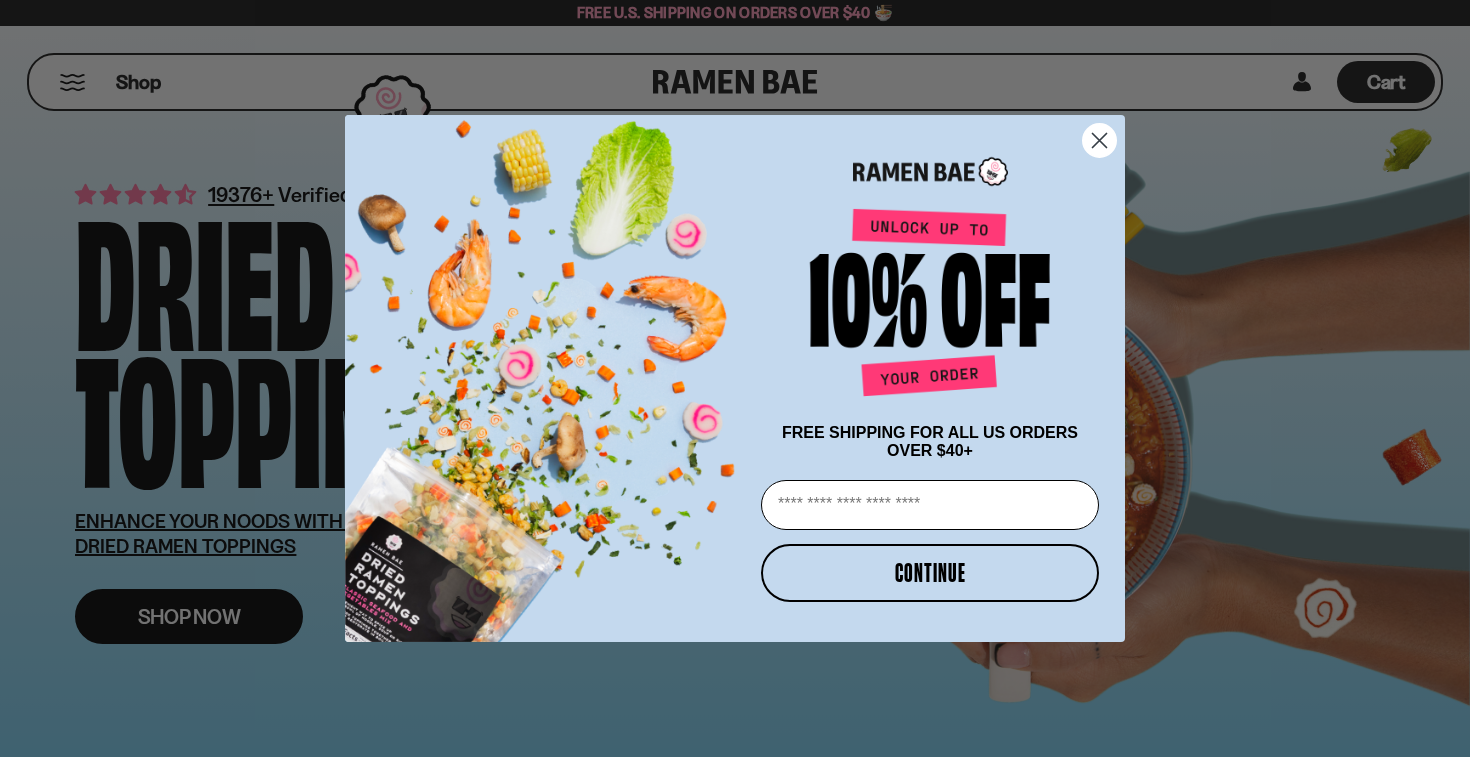 click on "Close dialog
FREE SHIPPING FOR ALL US ORDERS OVER $40+
Email CONTINUE ******" at bounding box center [735, 378] 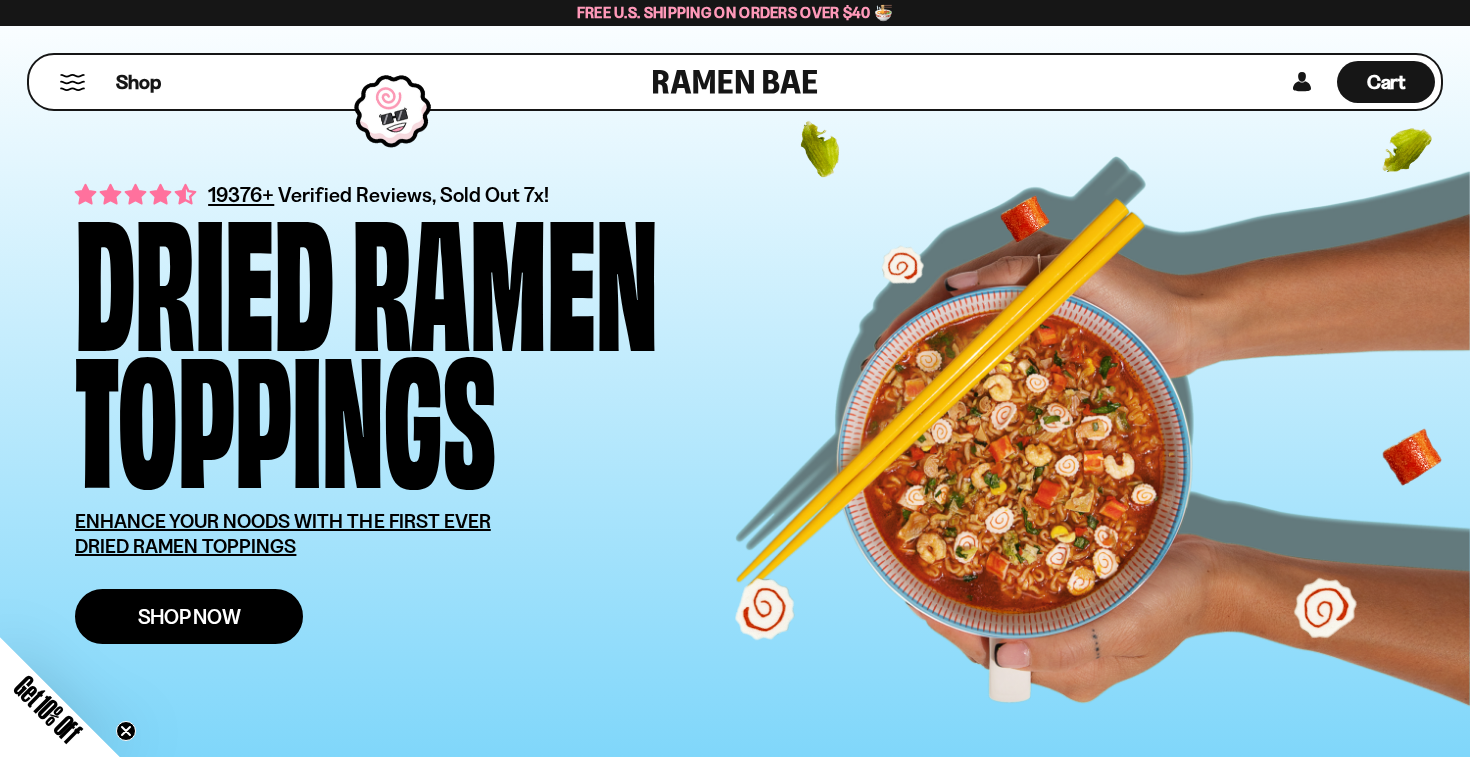 click on "Shop Now" at bounding box center [189, 616] 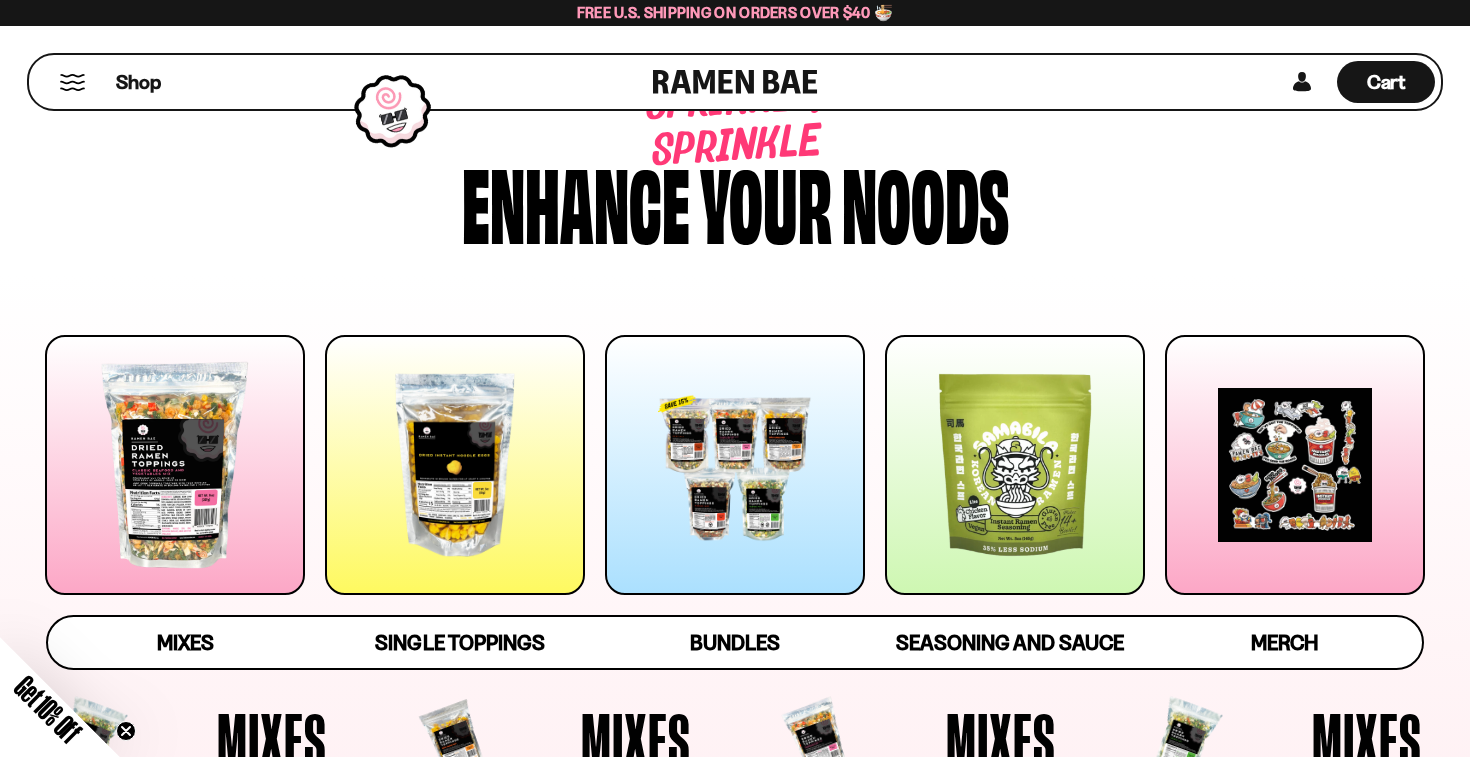 scroll, scrollTop: 36, scrollLeft: 0, axis: vertical 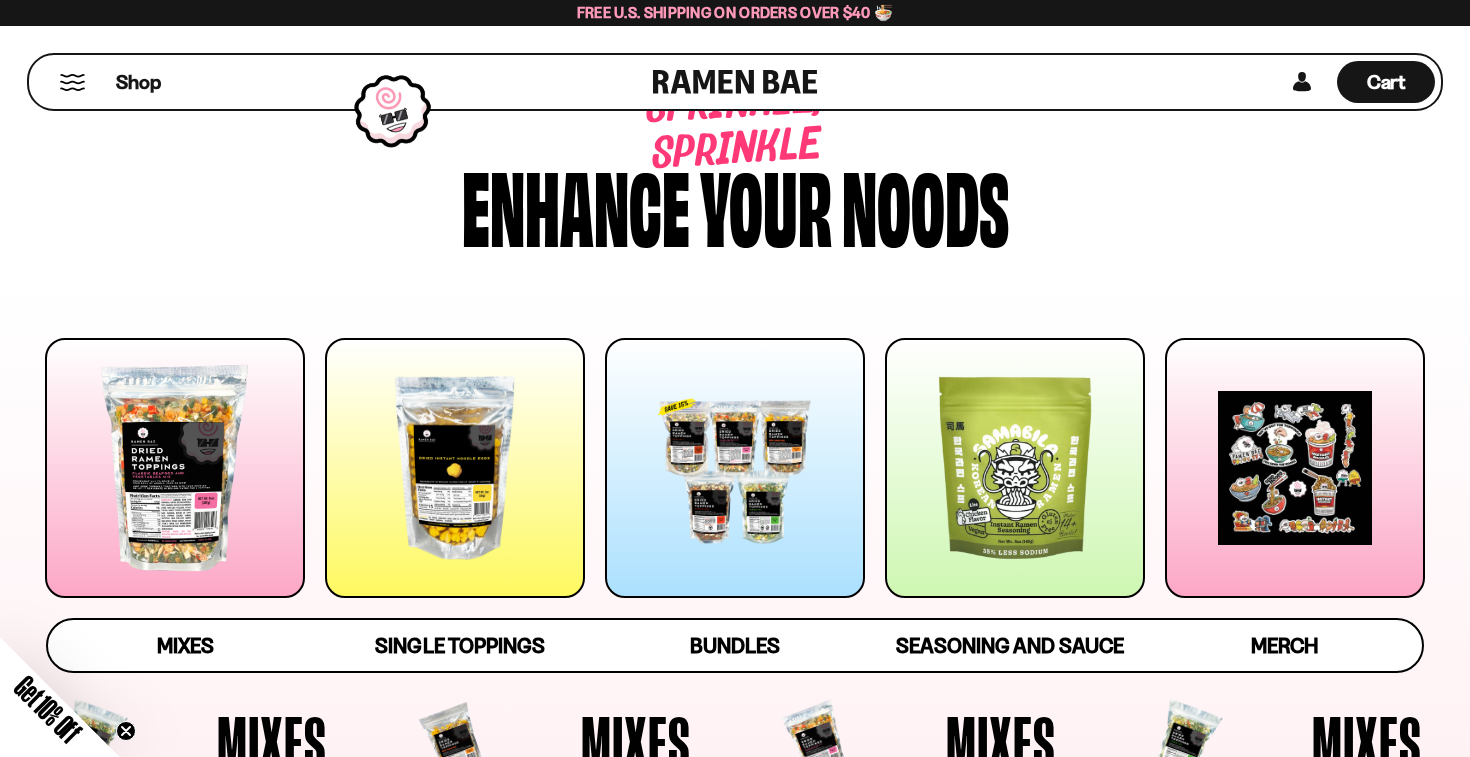 click at bounding box center [455, 468] 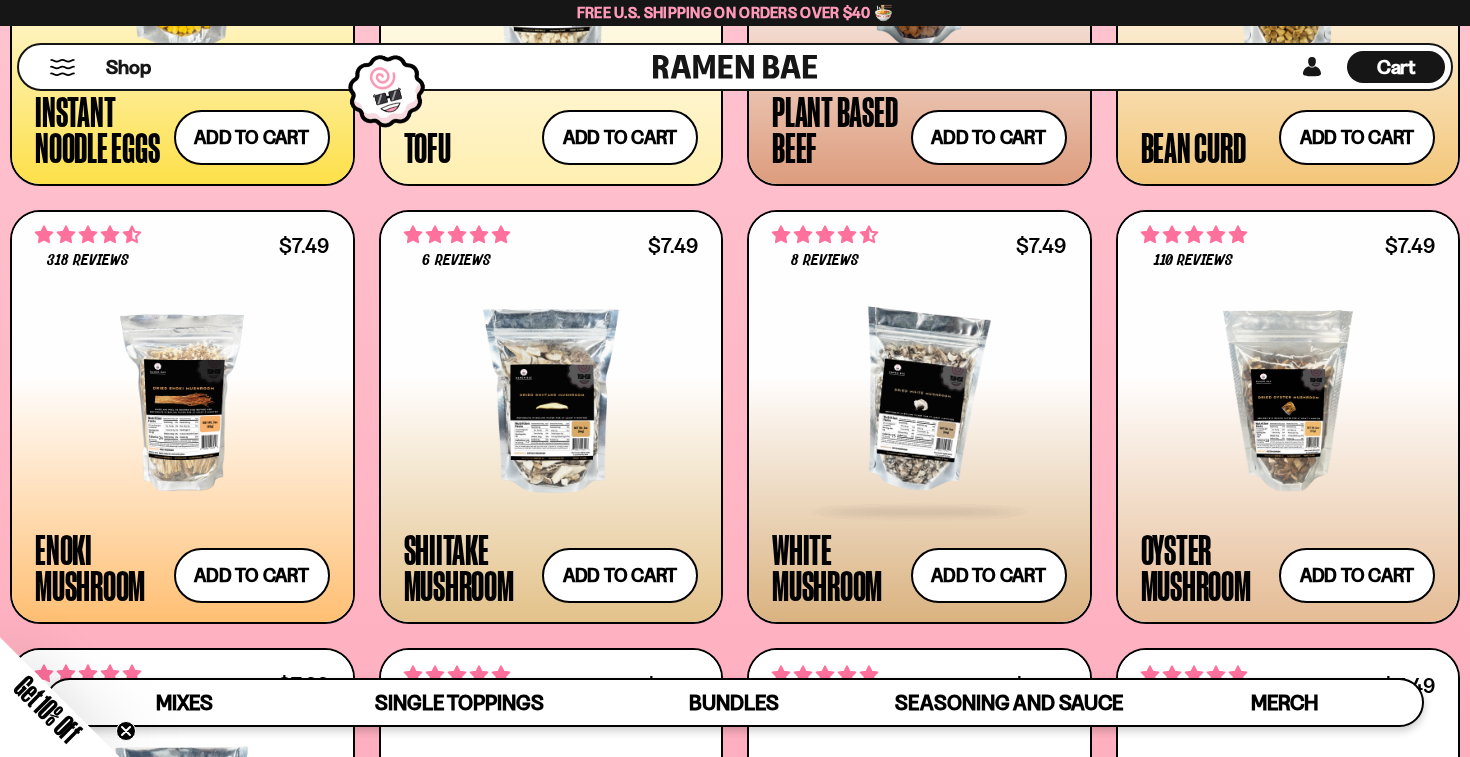 scroll, scrollTop: 2538, scrollLeft: 0, axis: vertical 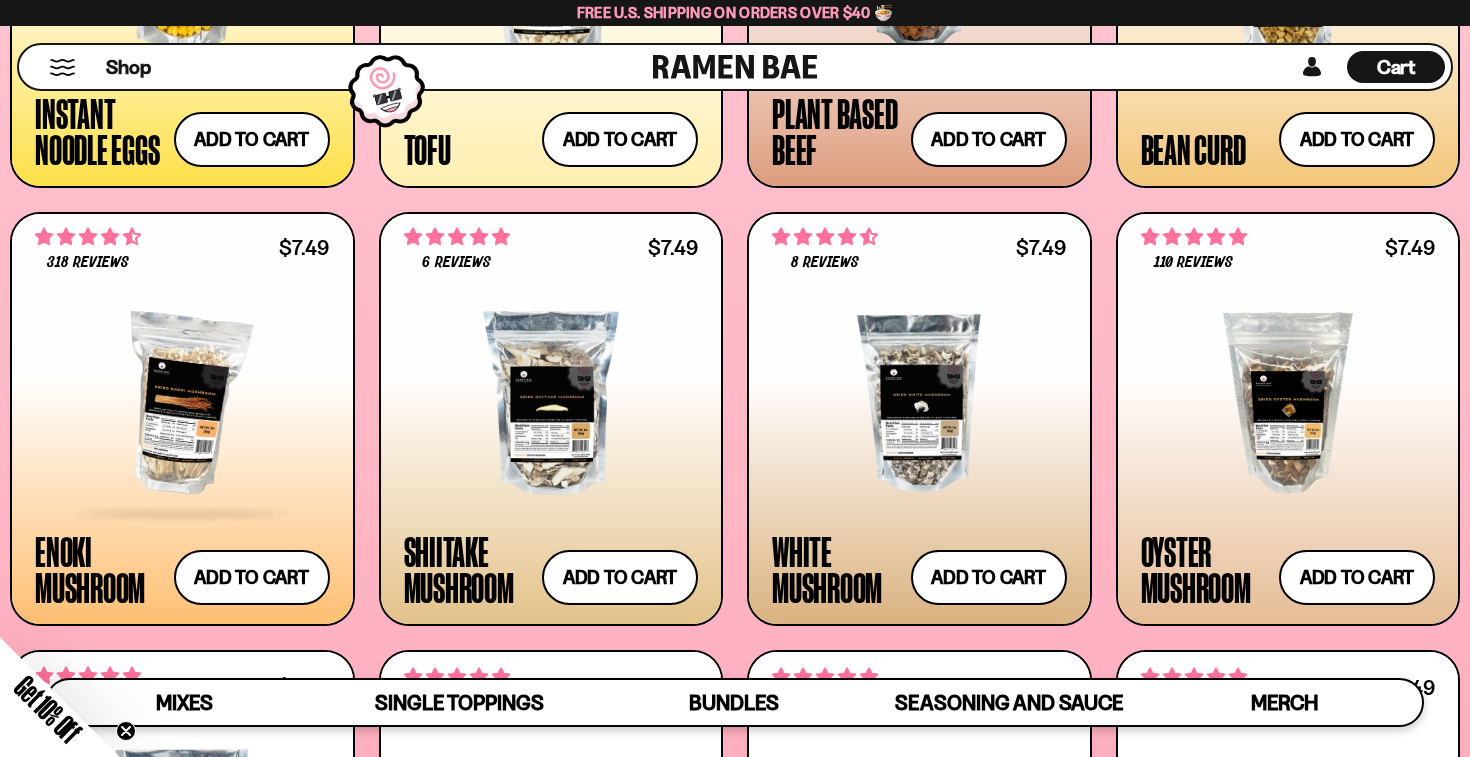 click at bounding box center [182, 403] 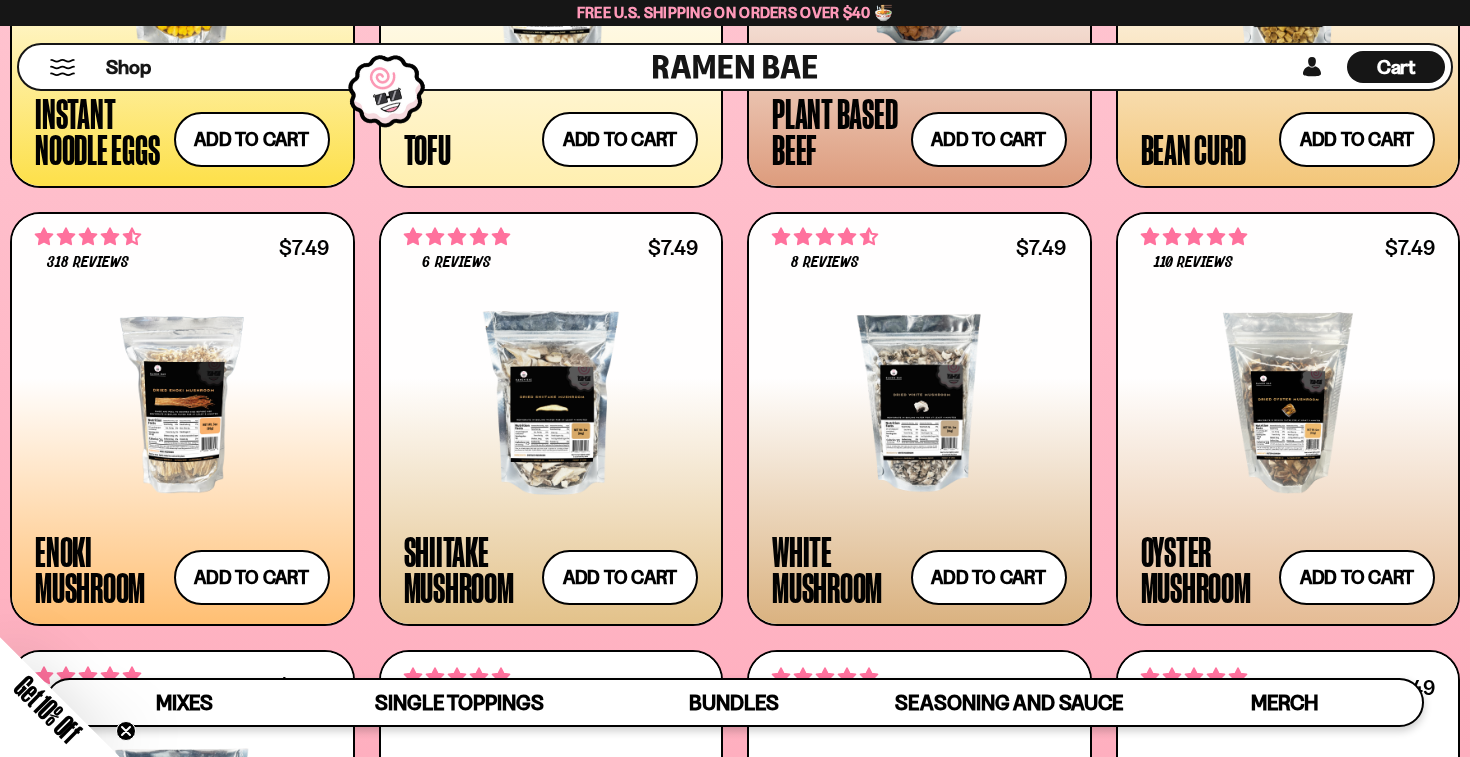 click on "Get 10% Off" at bounding box center [48, 709] 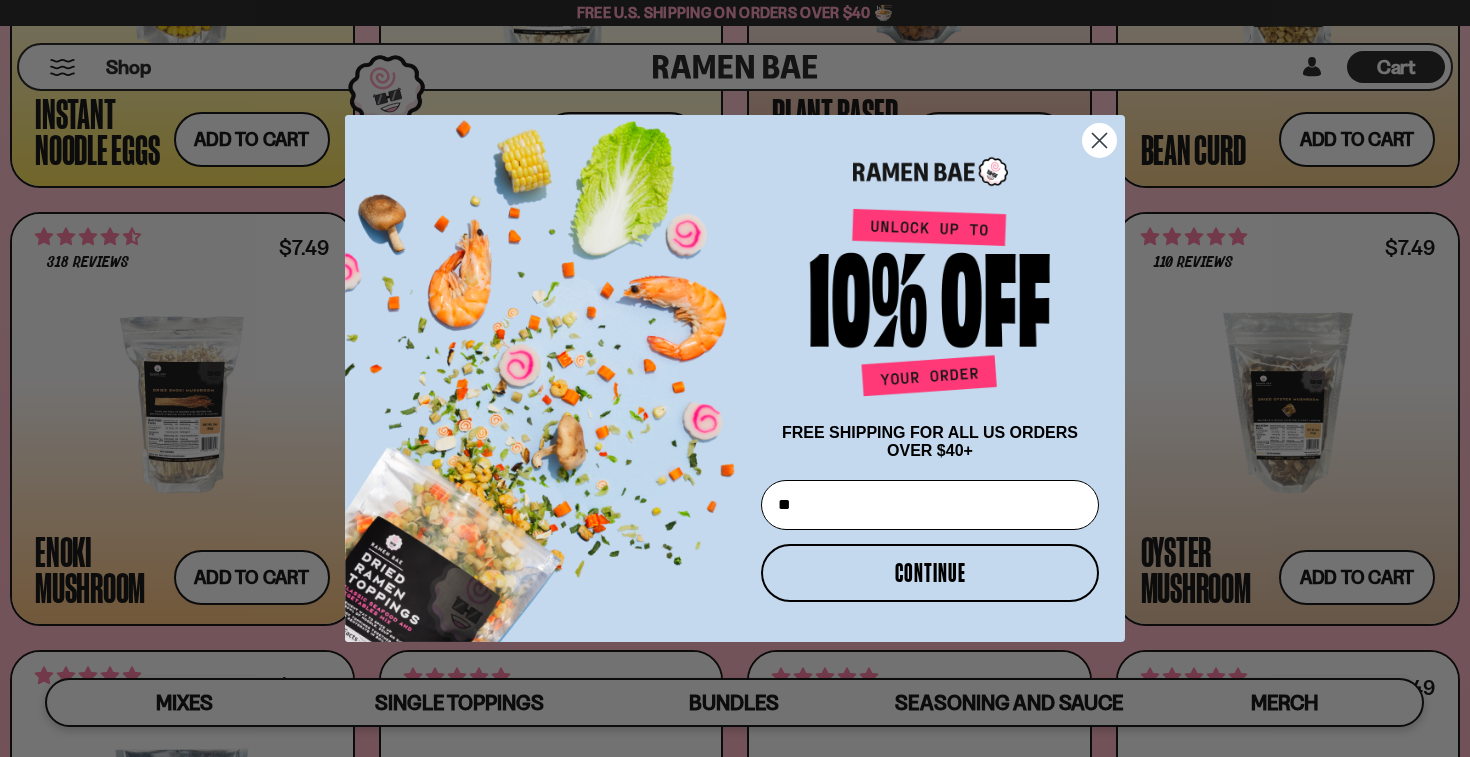 type on "*" 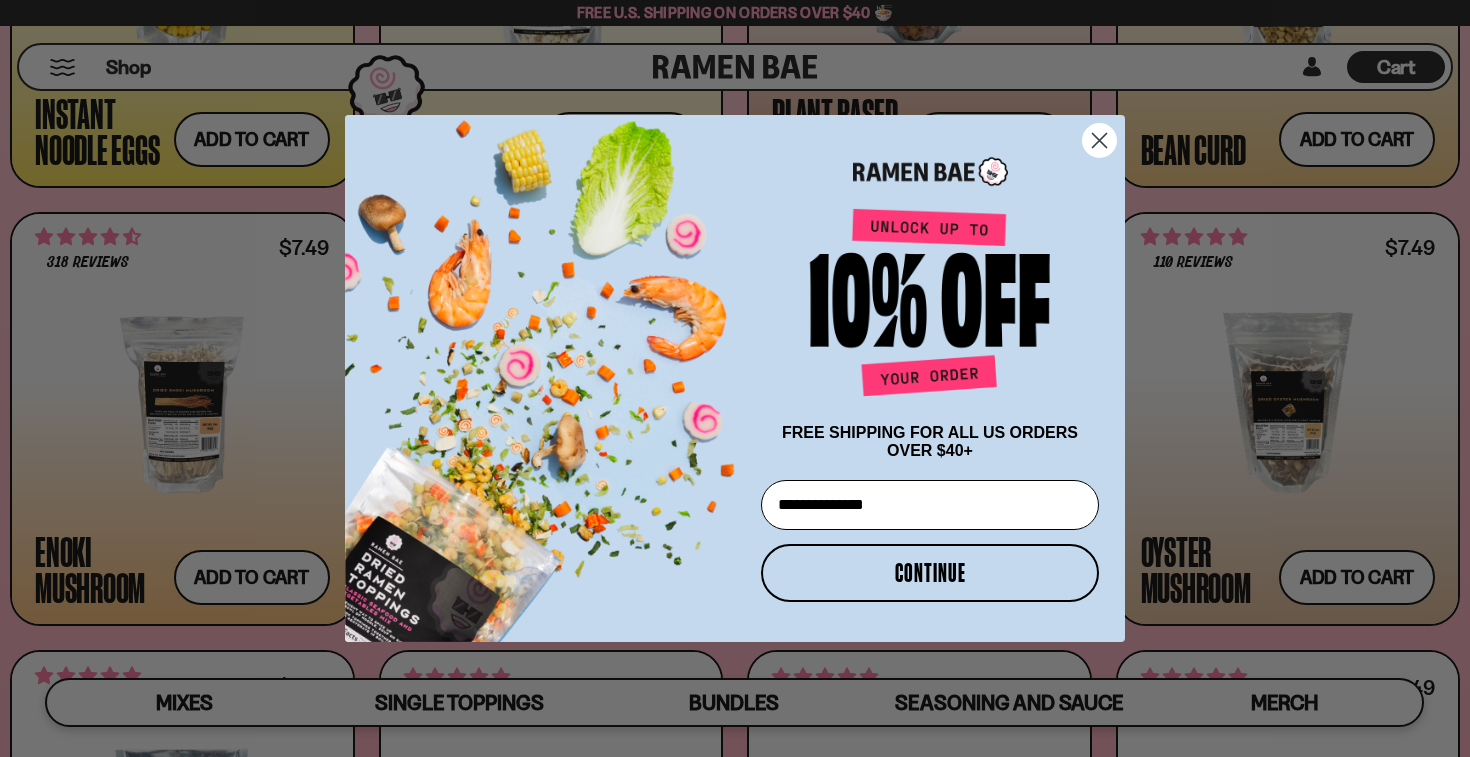 type on "**********" 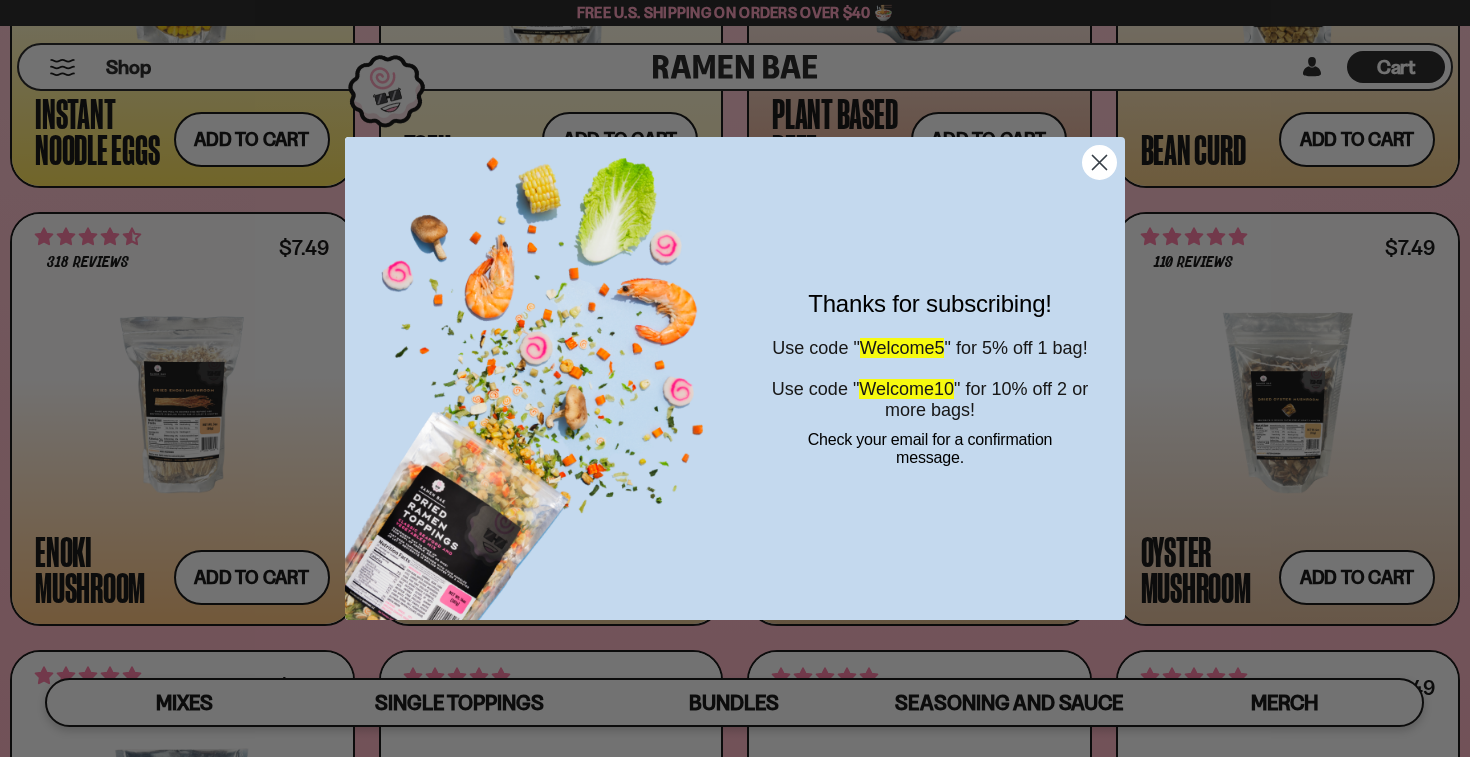 click 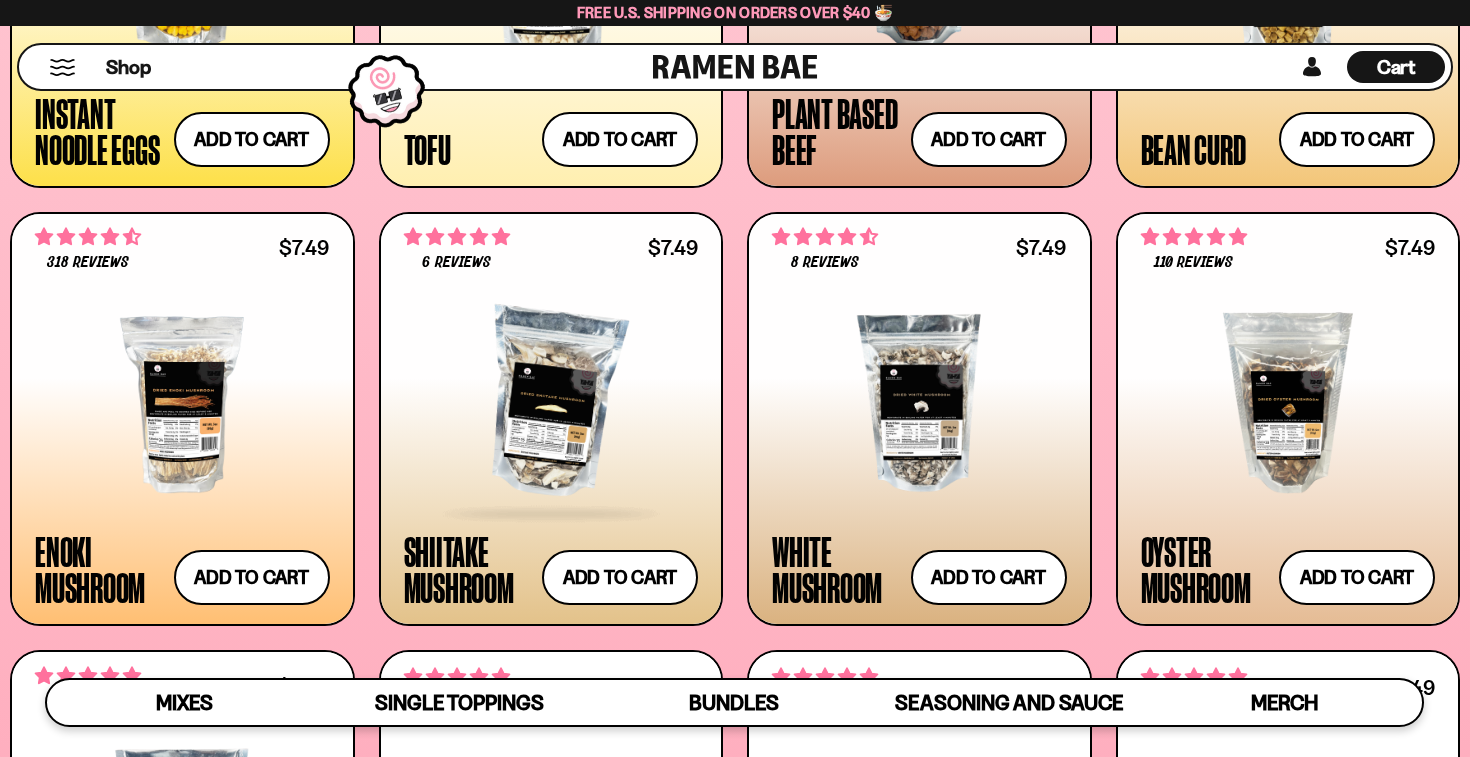 click on "Add to cart
Add
—
Regular price
$7.49
Regular price
Sale price
$7.49
Unit price
/
per" at bounding box center (252, 577) 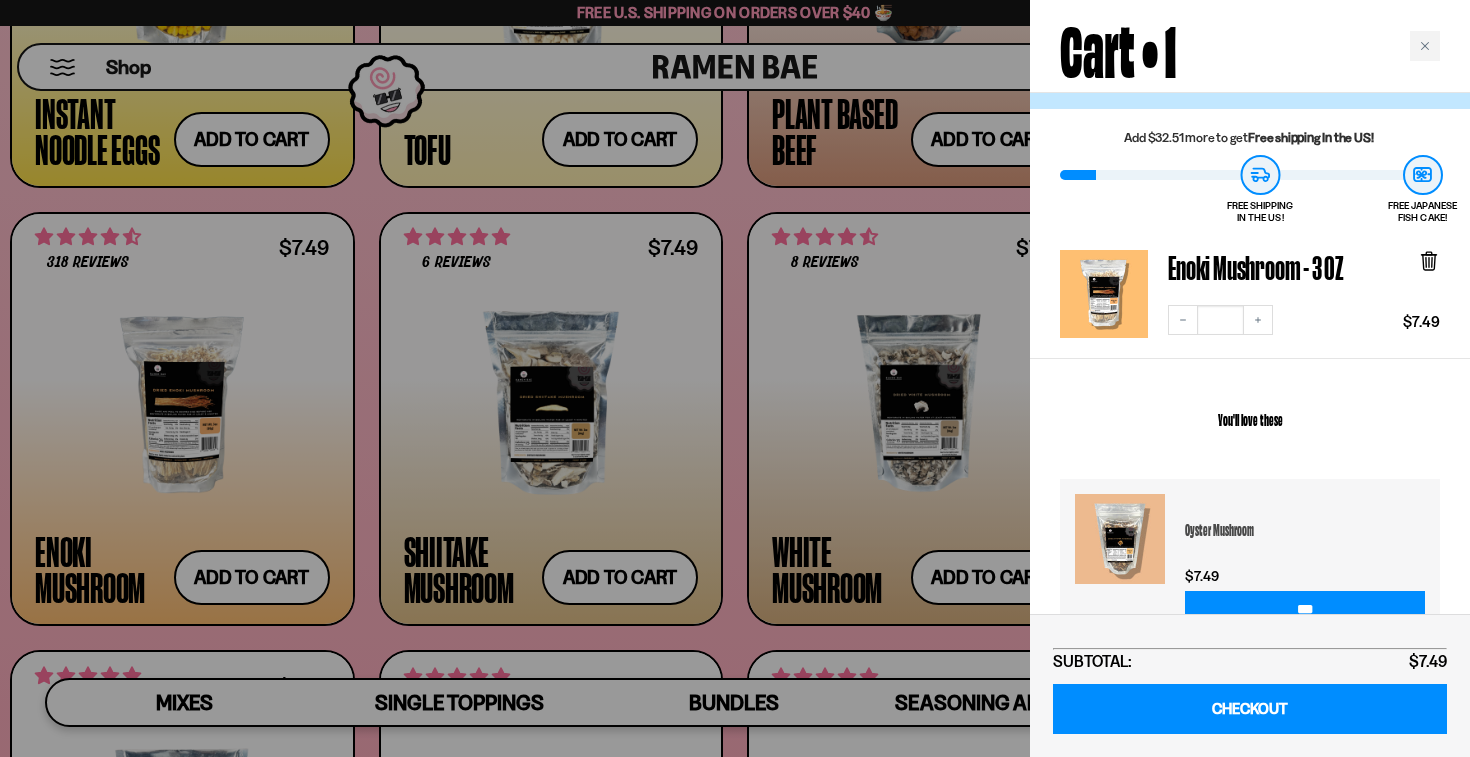 scroll, scrollTop: 50, scrollLeft: 0, axis: vertical 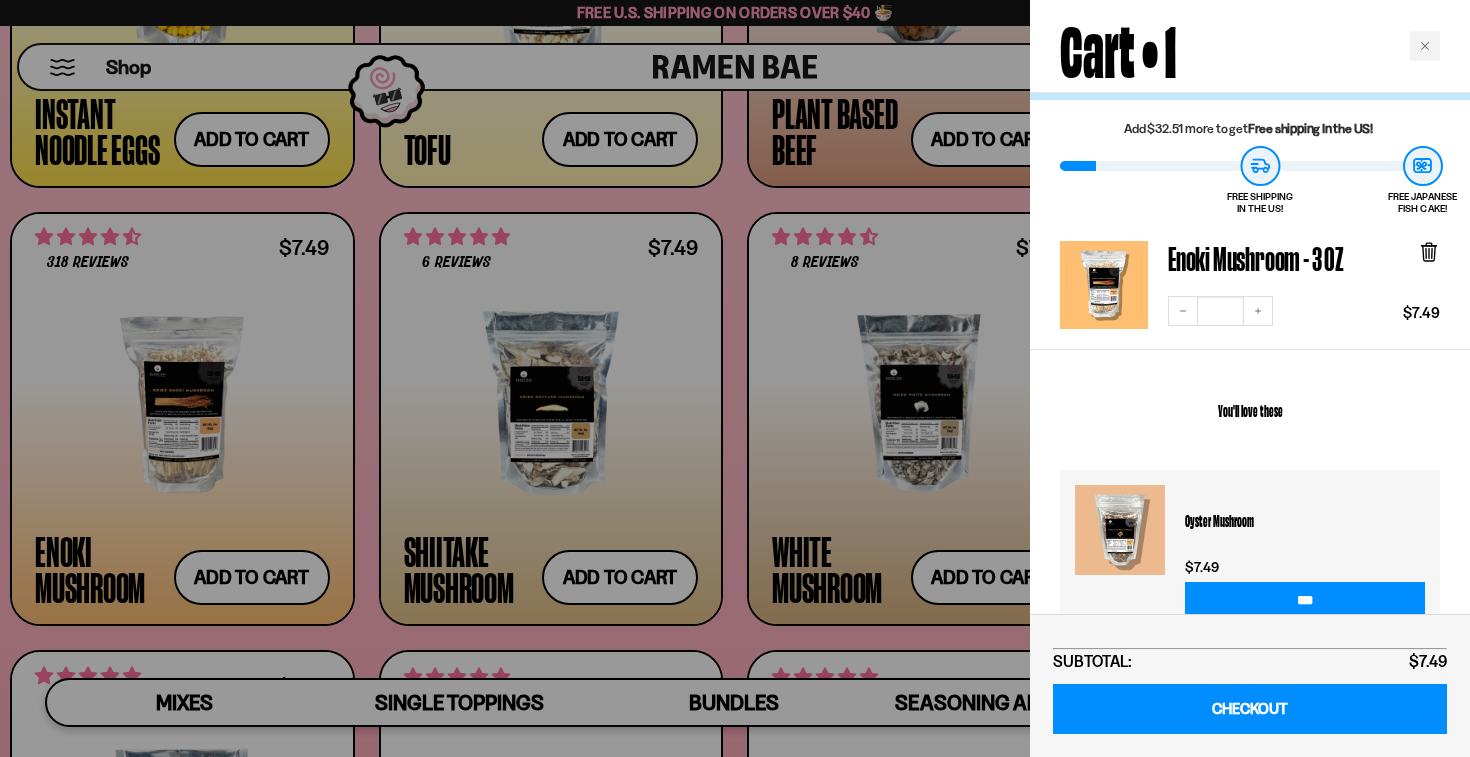 click at bounding box center [735, 378] 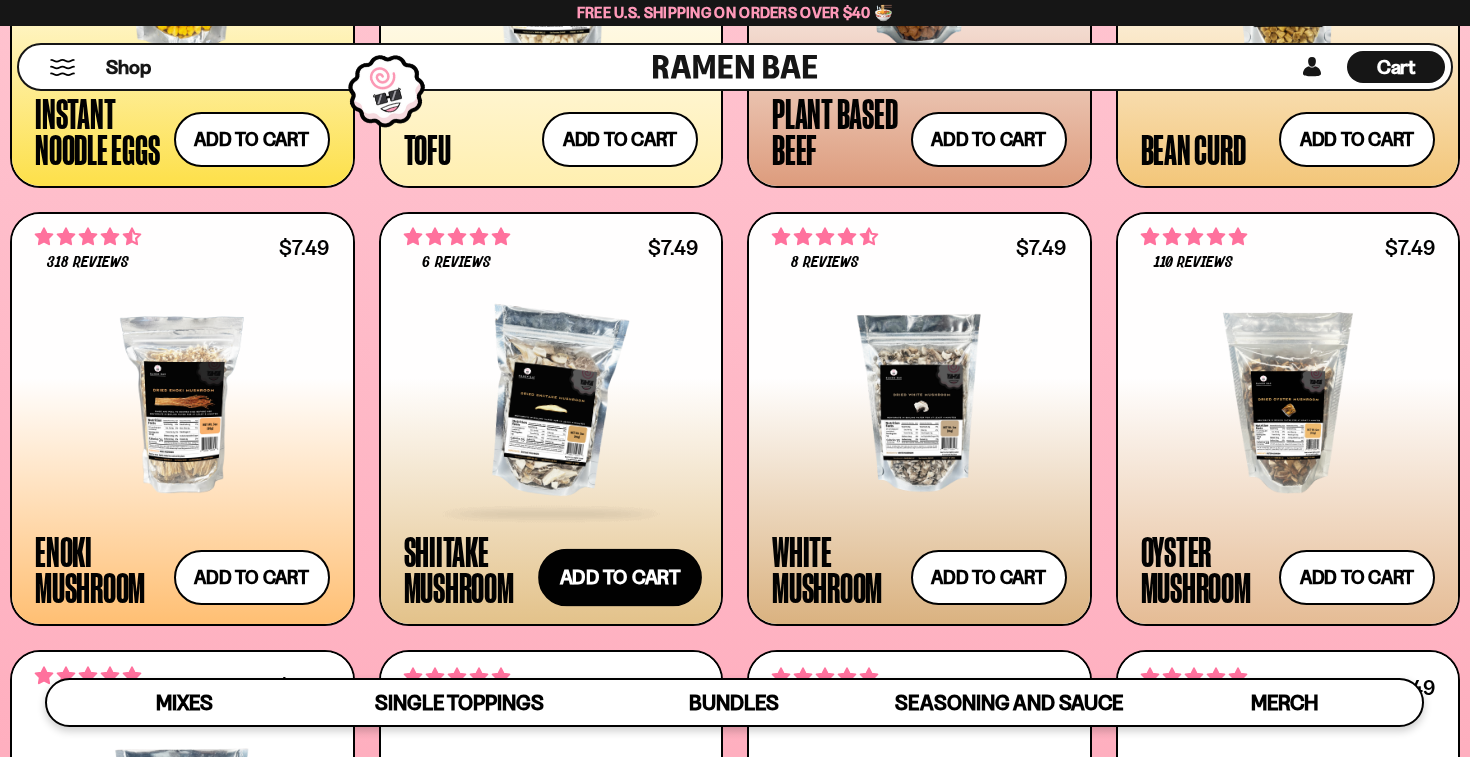 click on "Add to cart
Add
—
Regular price
$7.49
Regular price
Sale price
$7.49
Unit price
/
per" at bounding box center [620, 578] 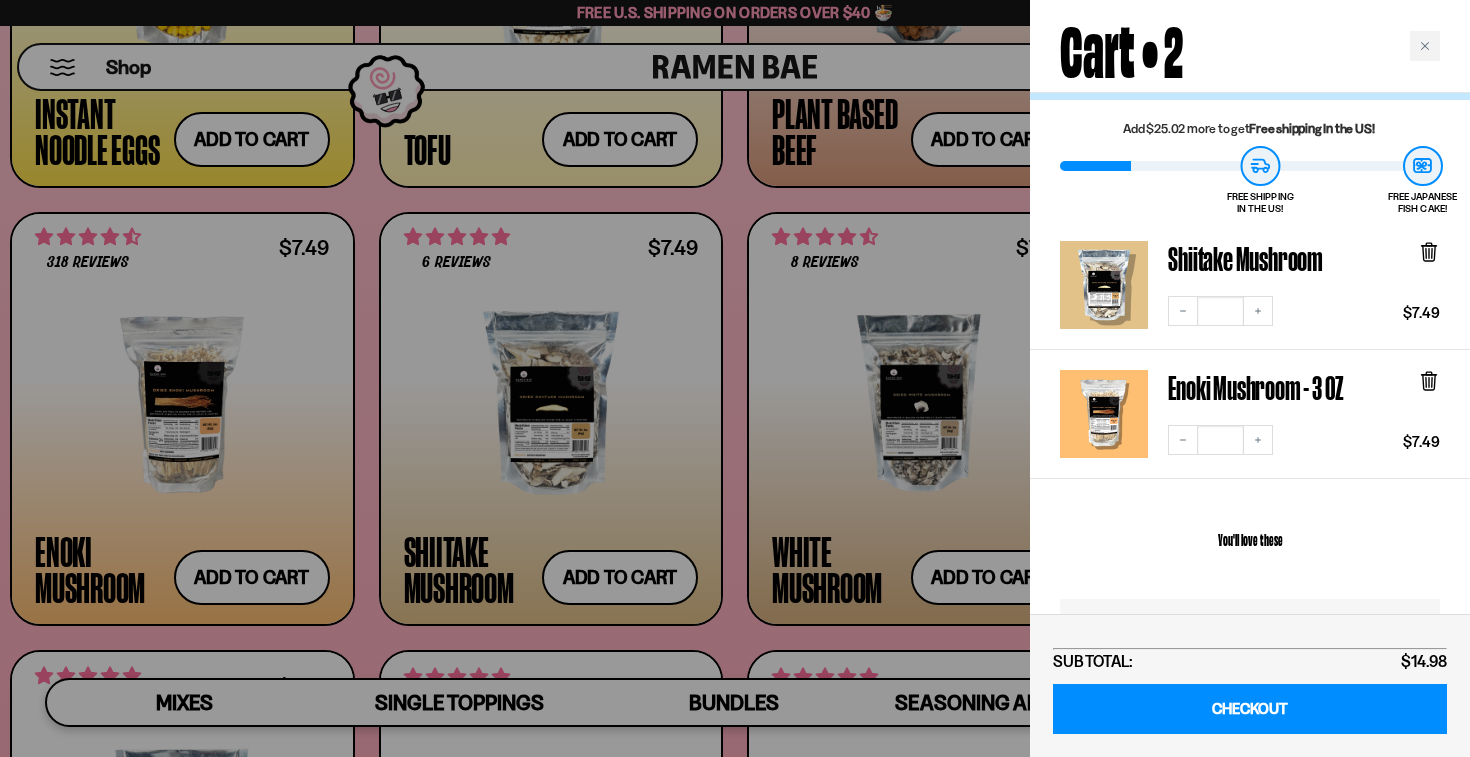 click at bounding box center (735, 378) 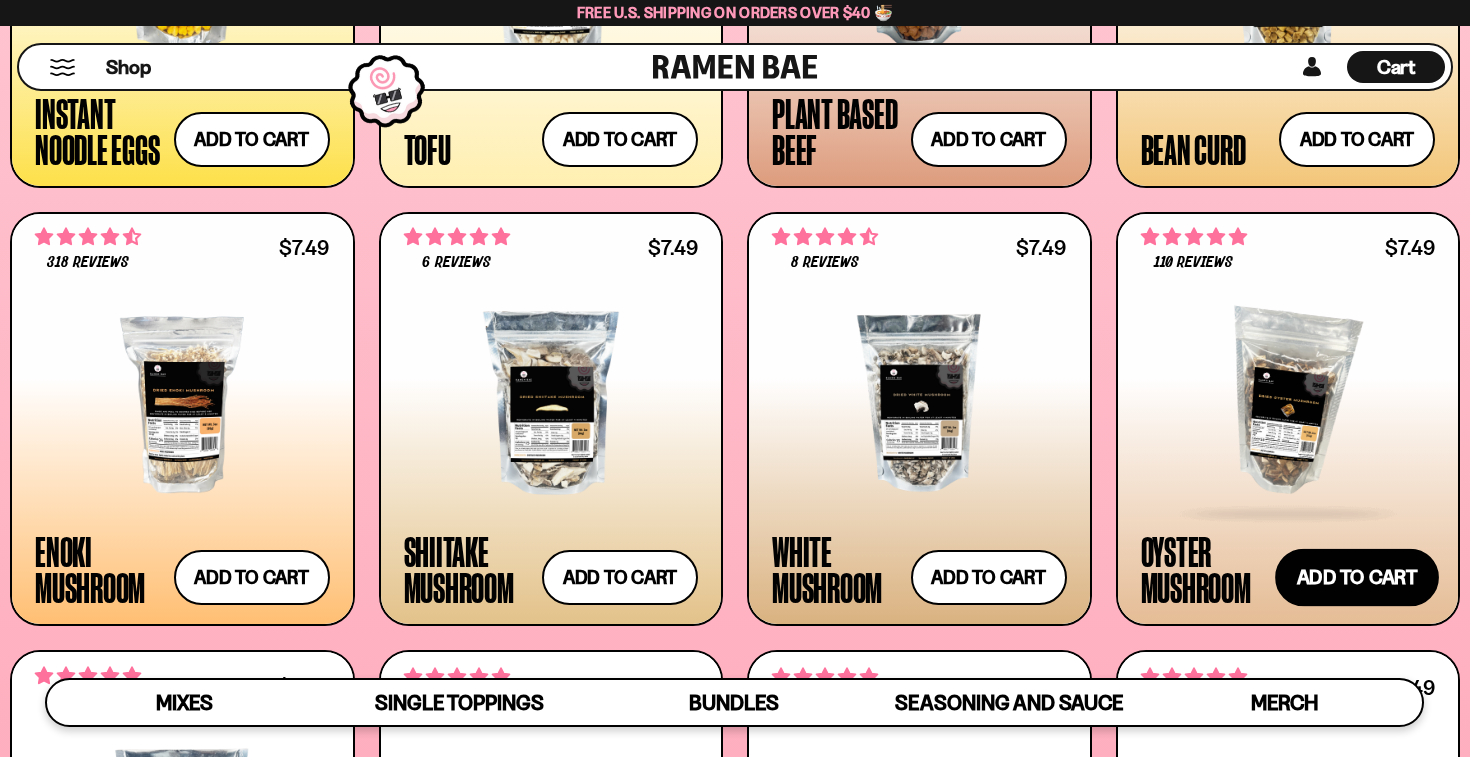 click on "Add to cart
Add
—
Regular price
$7.49
Regular price
Sale price
$7.49
Unit price
/
per" at bounding box center (1357, 578) 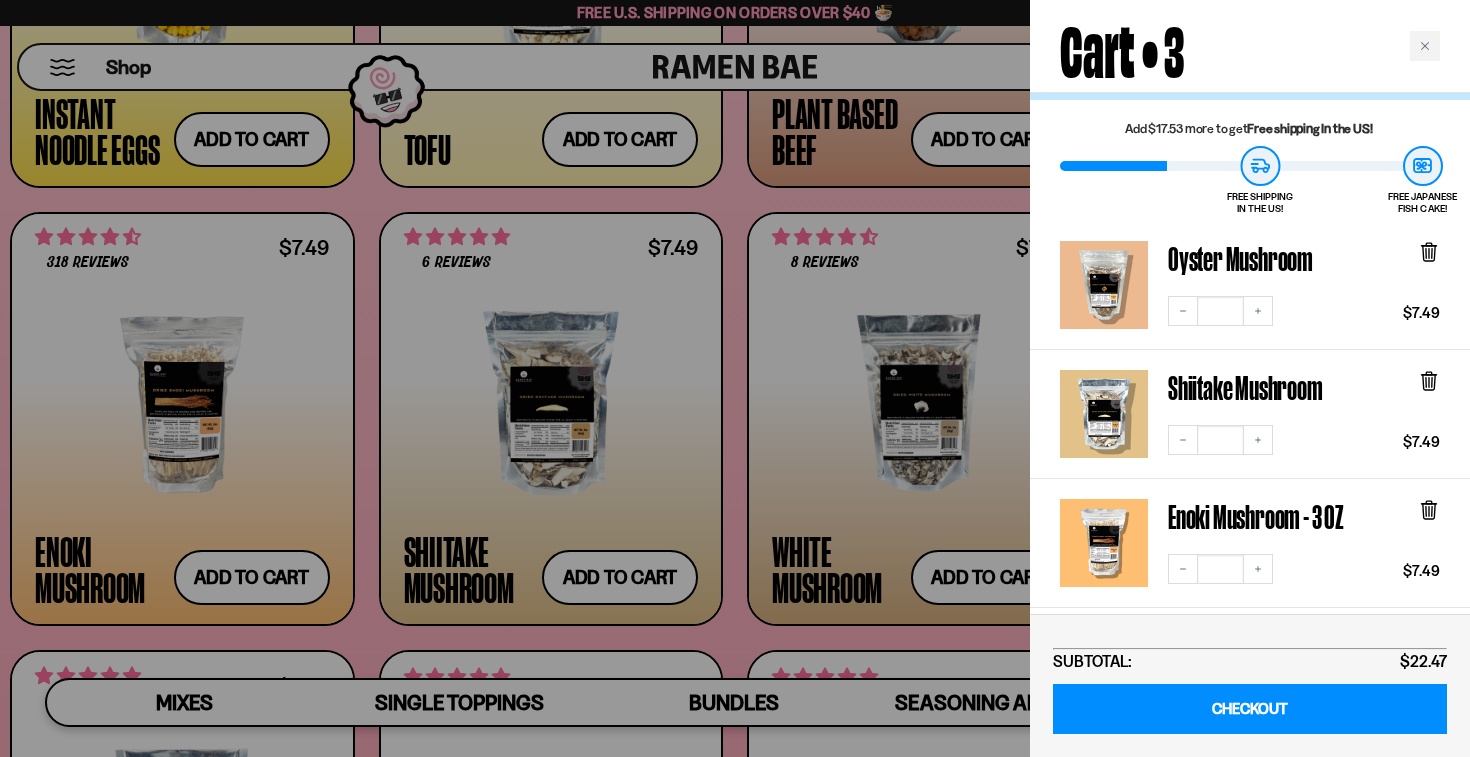 click at bounding box center [735, 378] 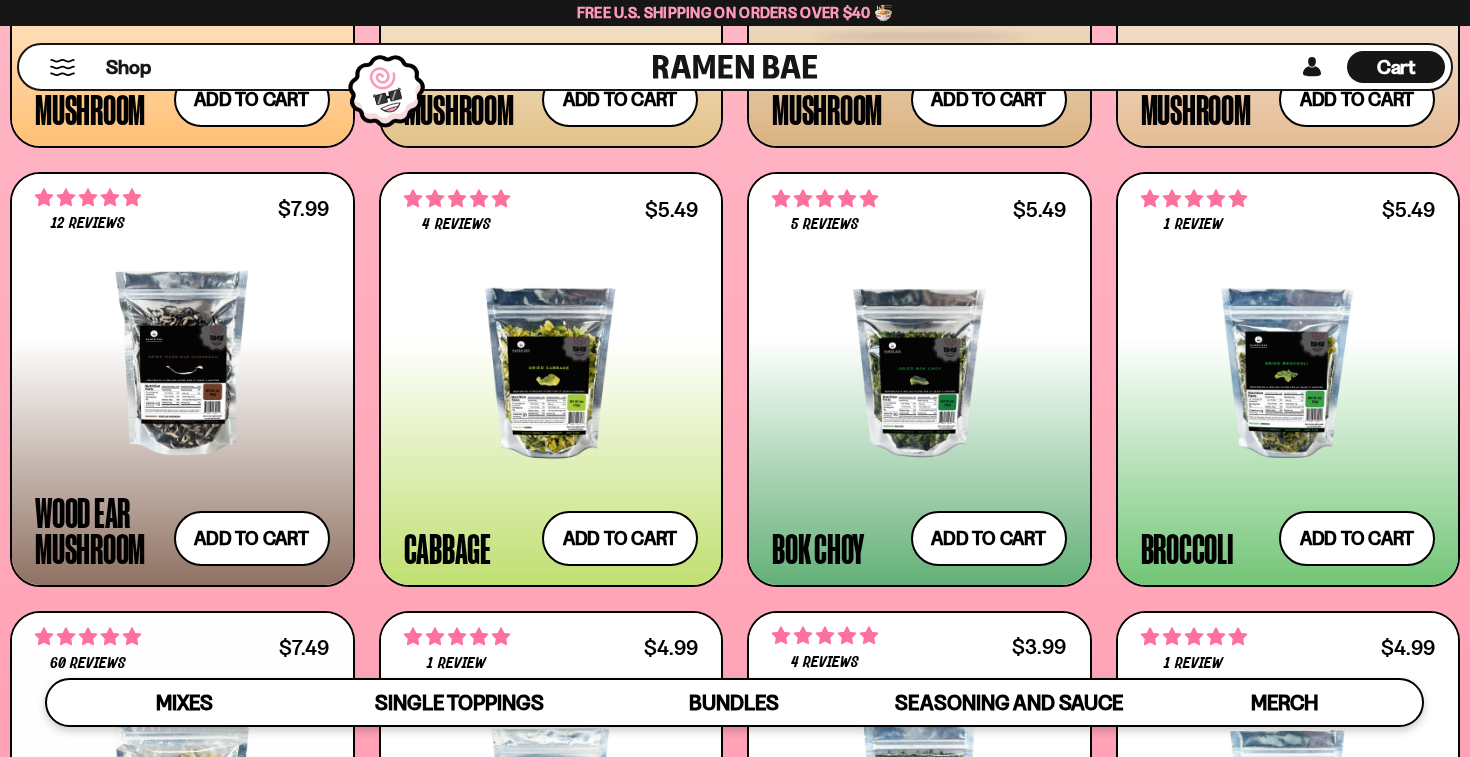 scroll, scrollTop: 3017, scrollLeft: 0, axis: vertical 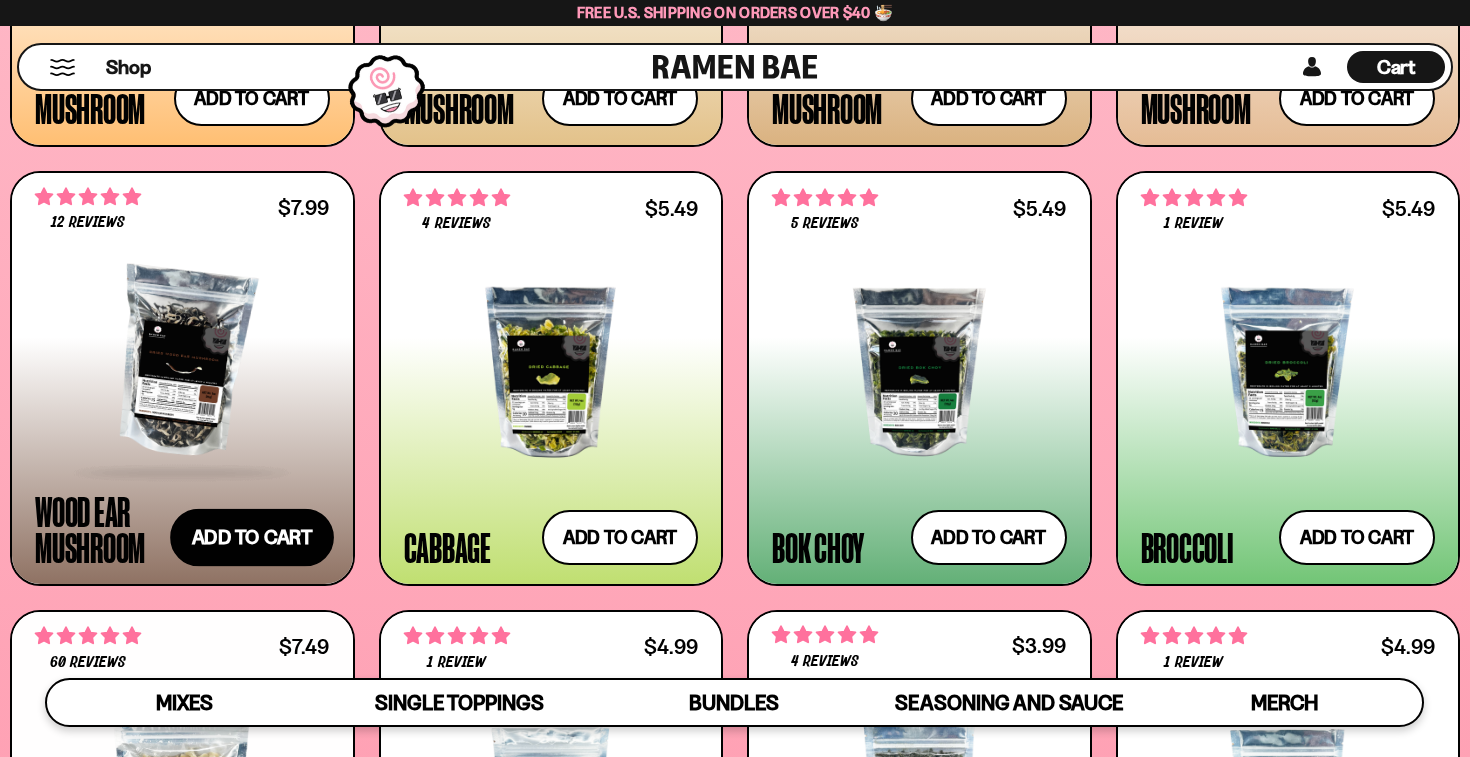 click on "Add to cart
Add
—
Regular price
$7.99
Regular price
Sale price
$7.99
Unit price
/
per" at bounding box center (252, 537) 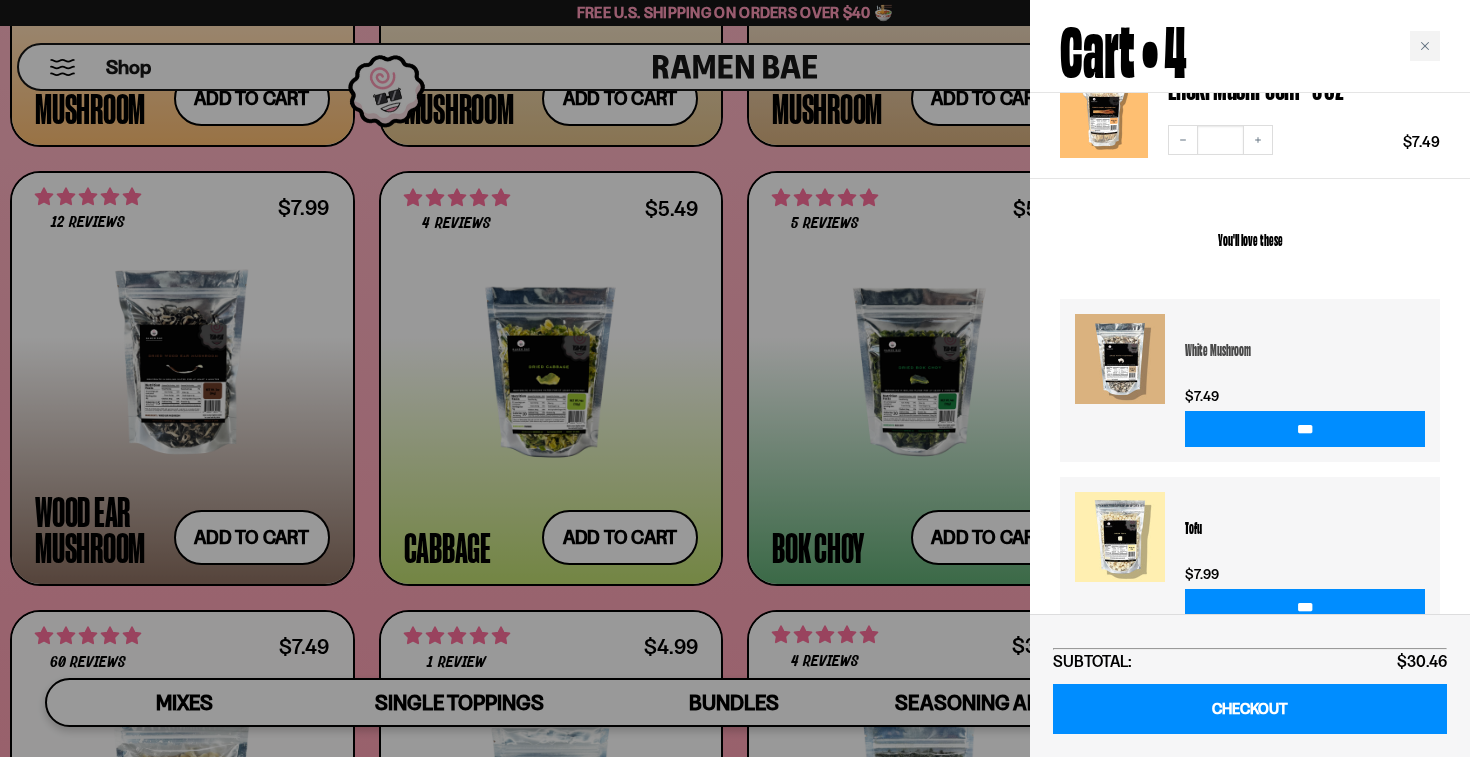 scroll, scrollTop: 640, scrollLeft: 0, axis: vertical 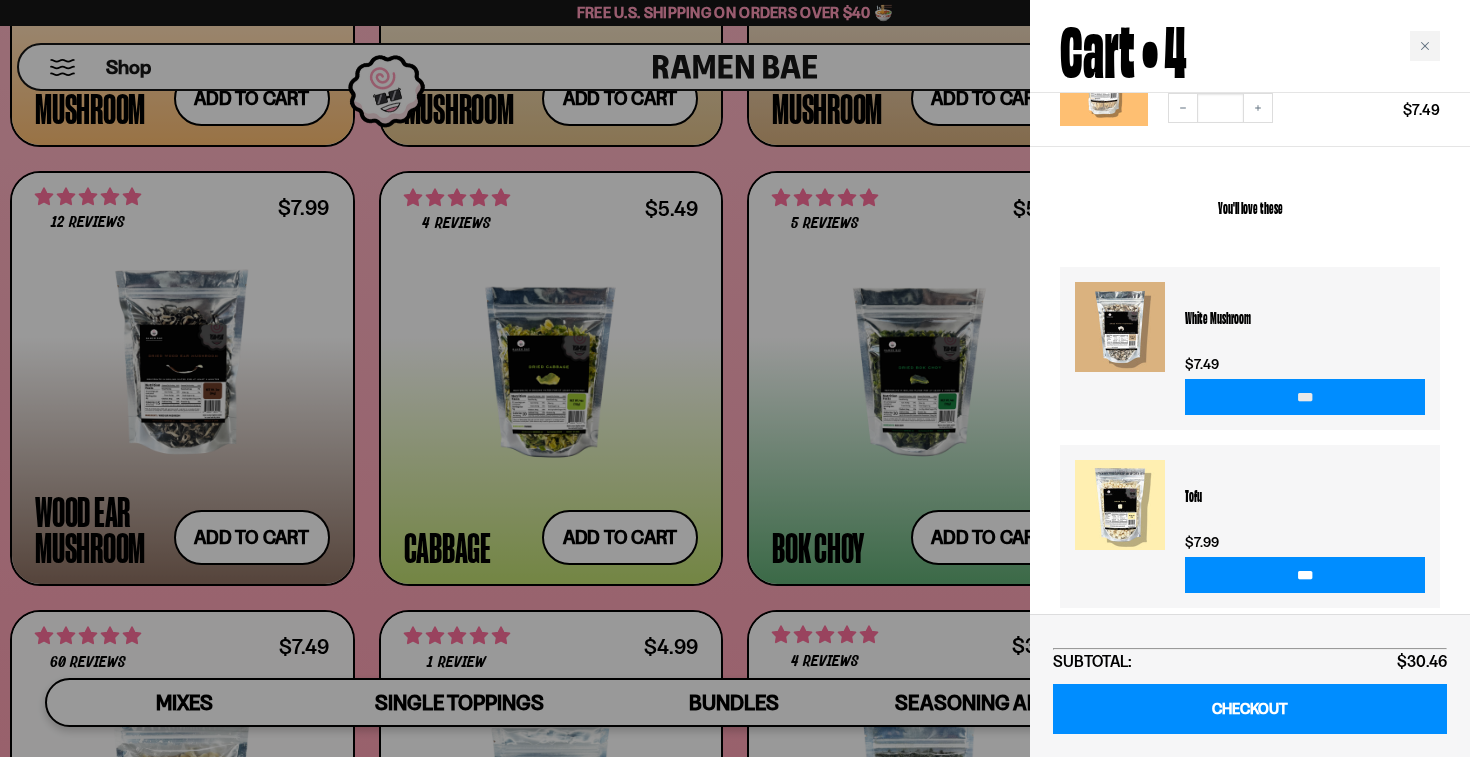 click on "***" at bounding box center (1305, 397) 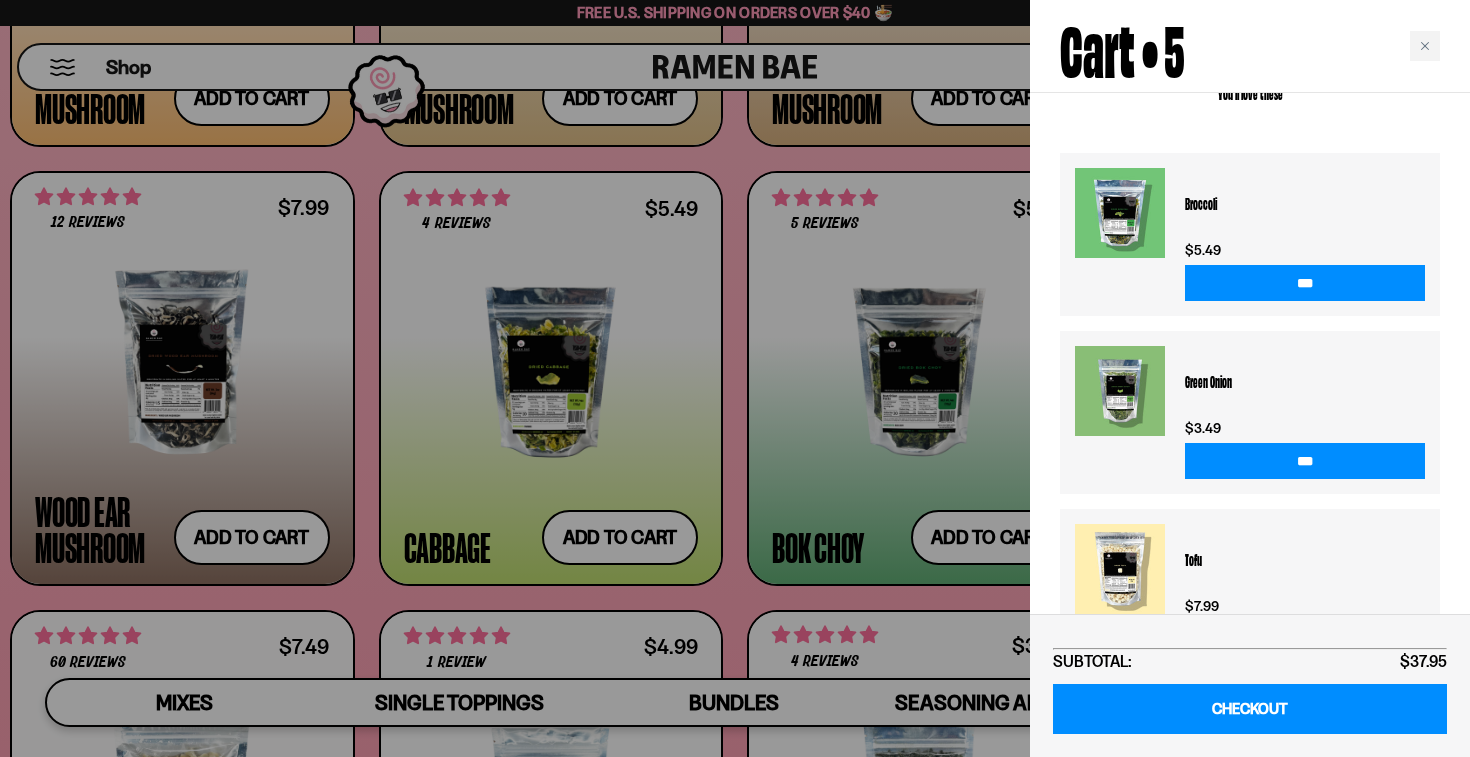 scroll, scrollTop: 885, scrollLeft: 0, axis: vertical 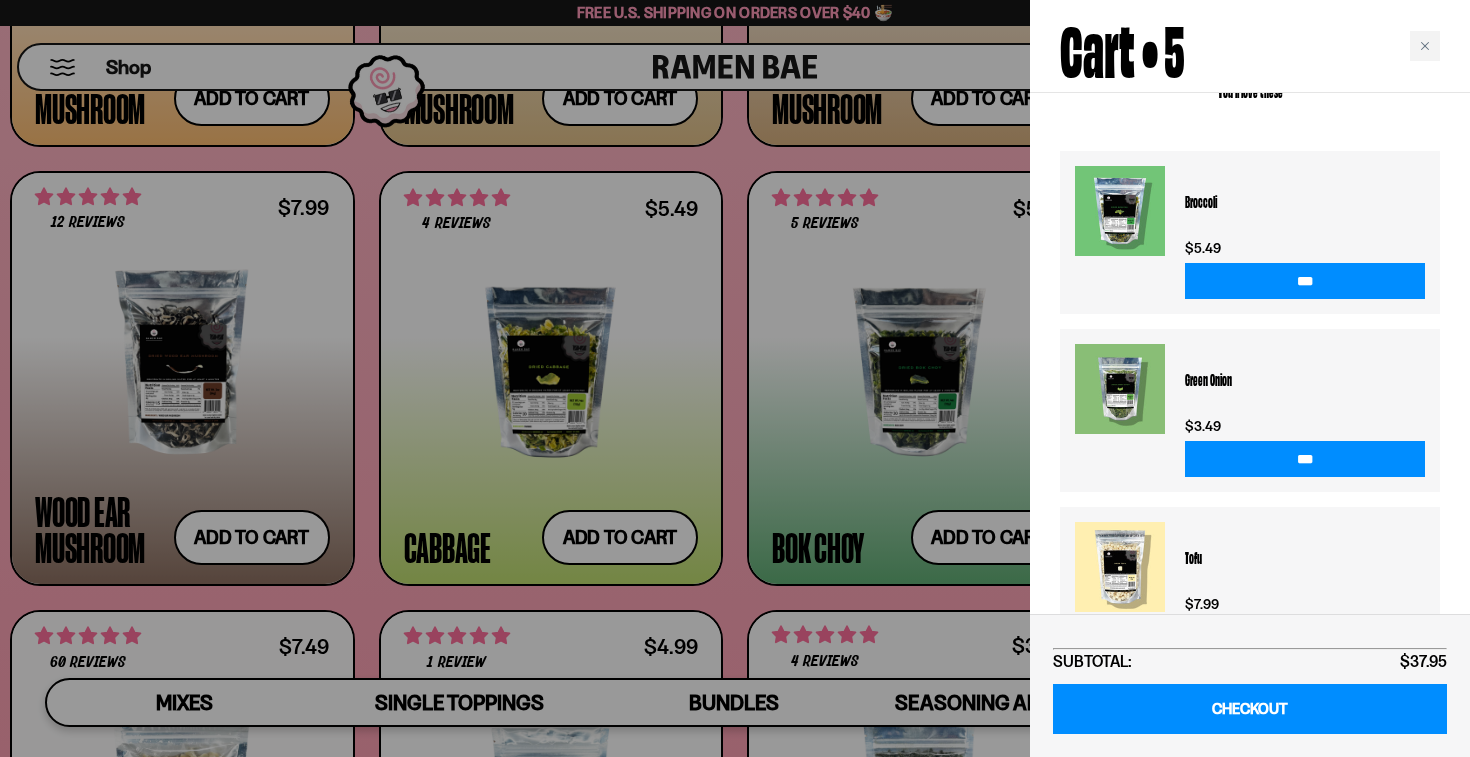 click at bounding box center (735, 378) 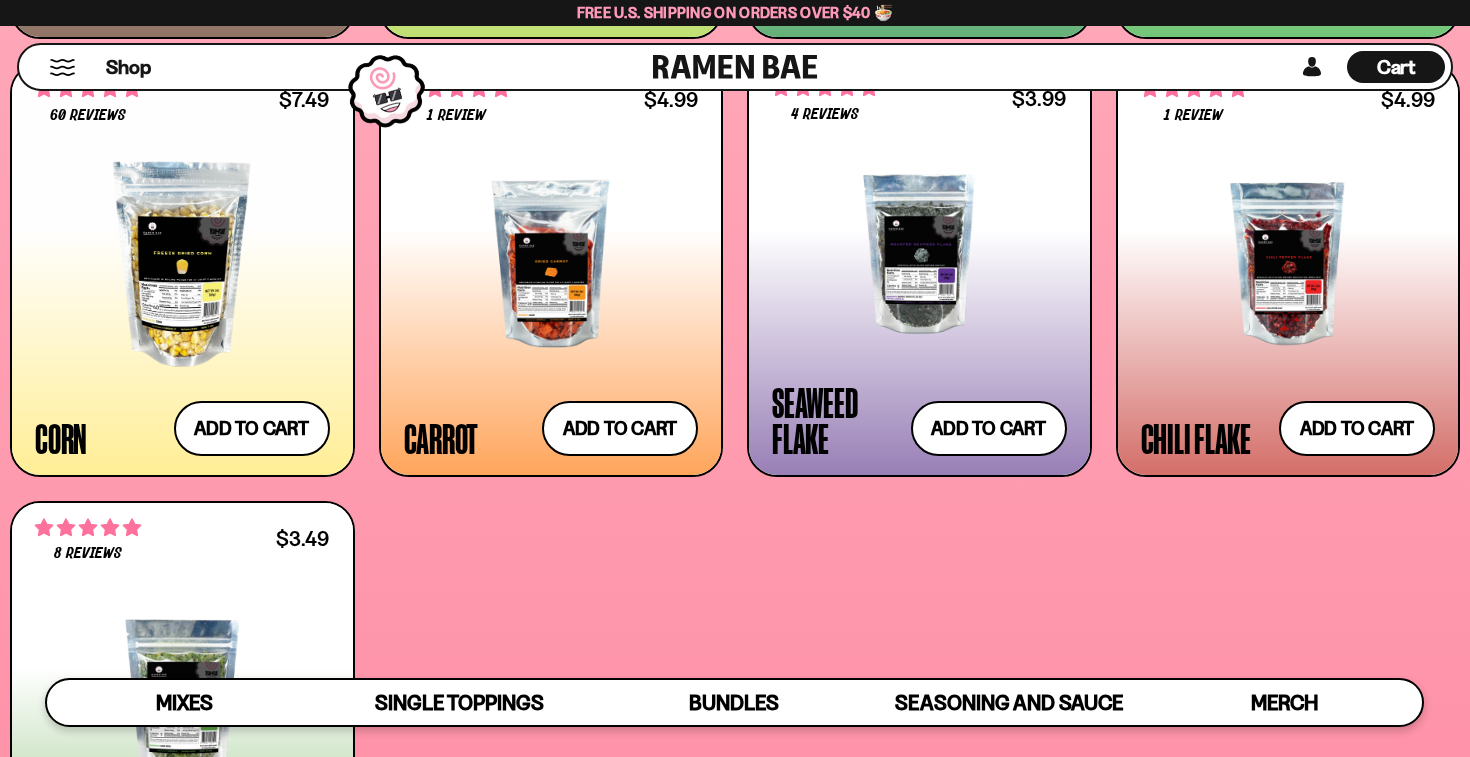 scroll, scrollTop: 3565, scrollLeft: 0, axis: vertical 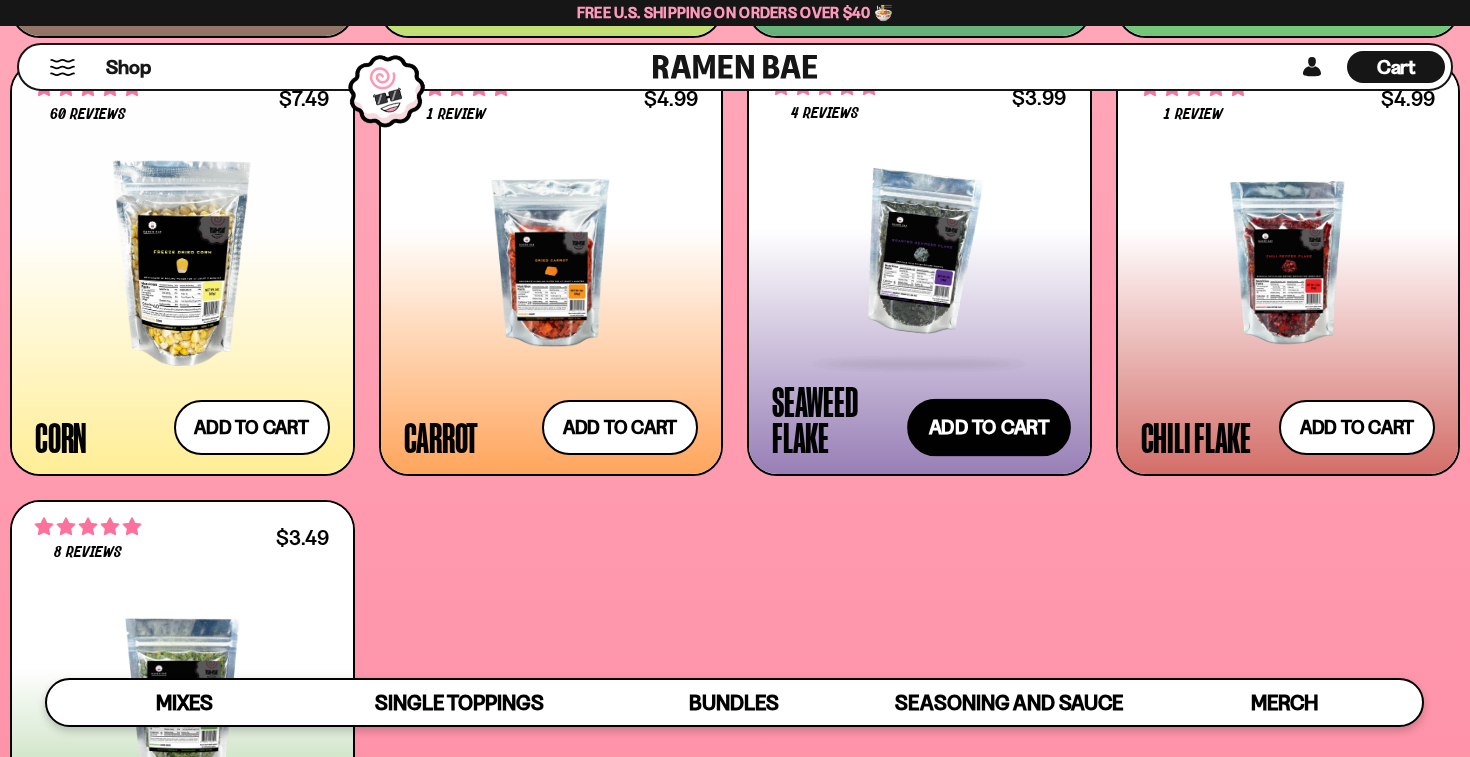 click on "Add to cart
Add
—
Regular price
$3.99
Regular price
Sale price
$3.99
Unit price
/
per" at bounding box center (989, 428) 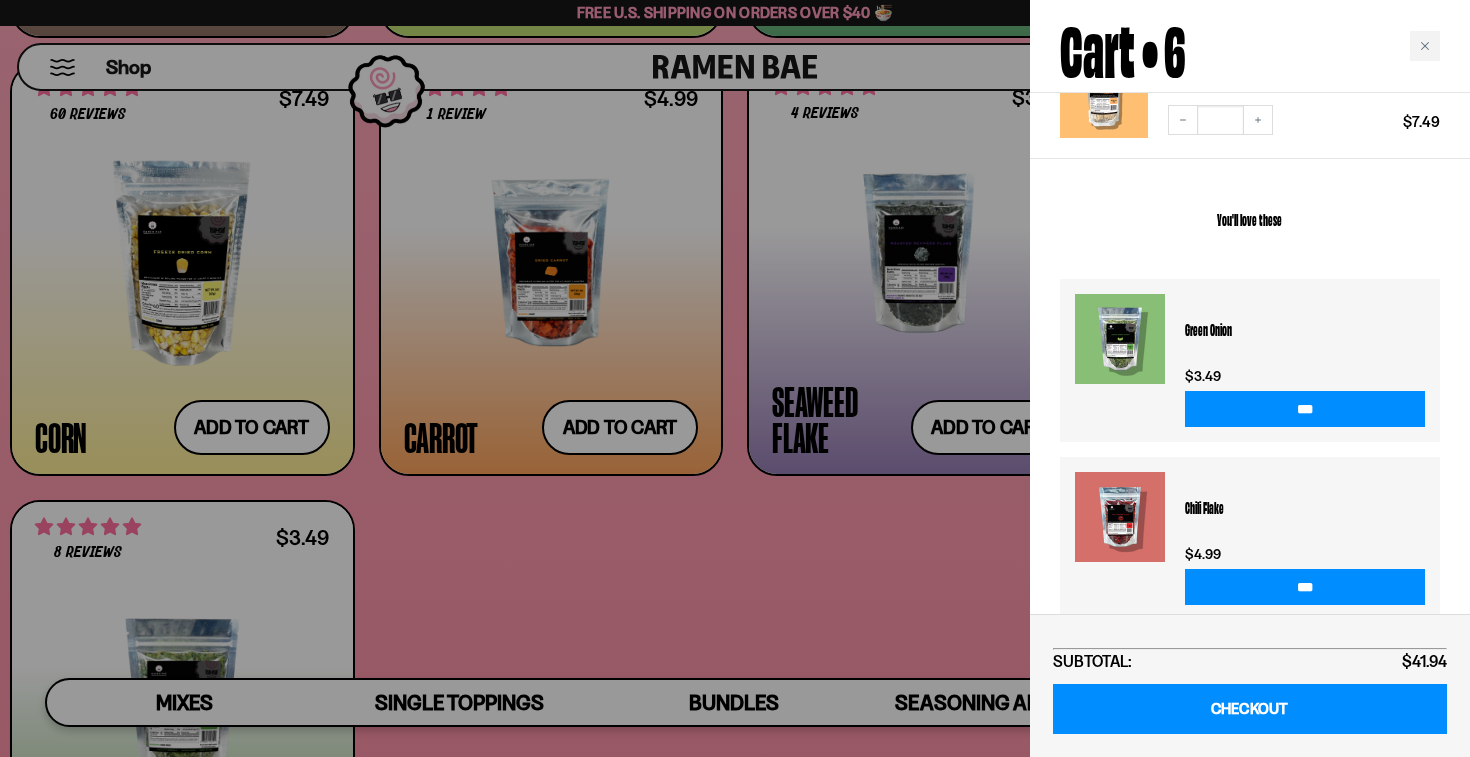 click at bounding box center [735, 378] 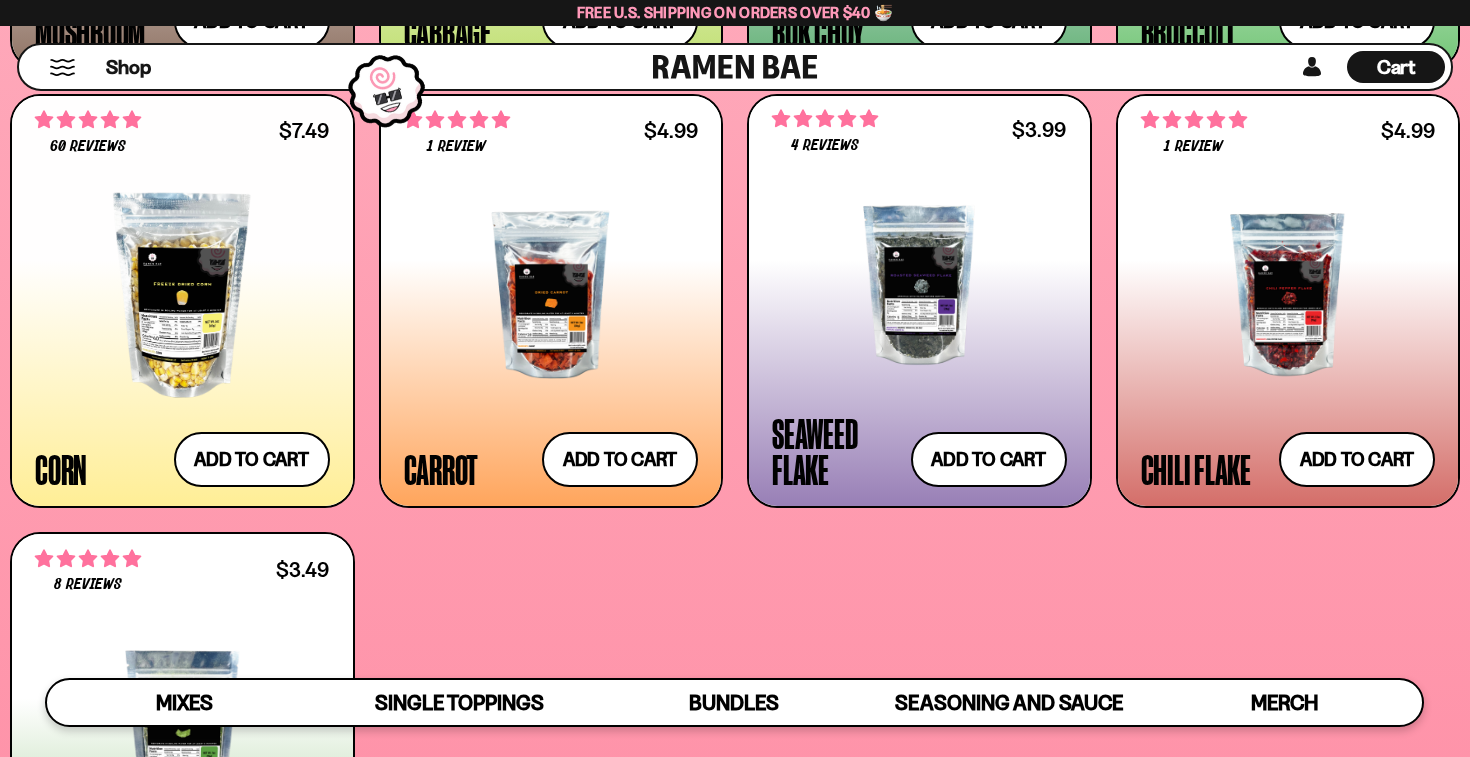 scroll, scrollTop: 3527, scrollLeft: 0, axis: vertical 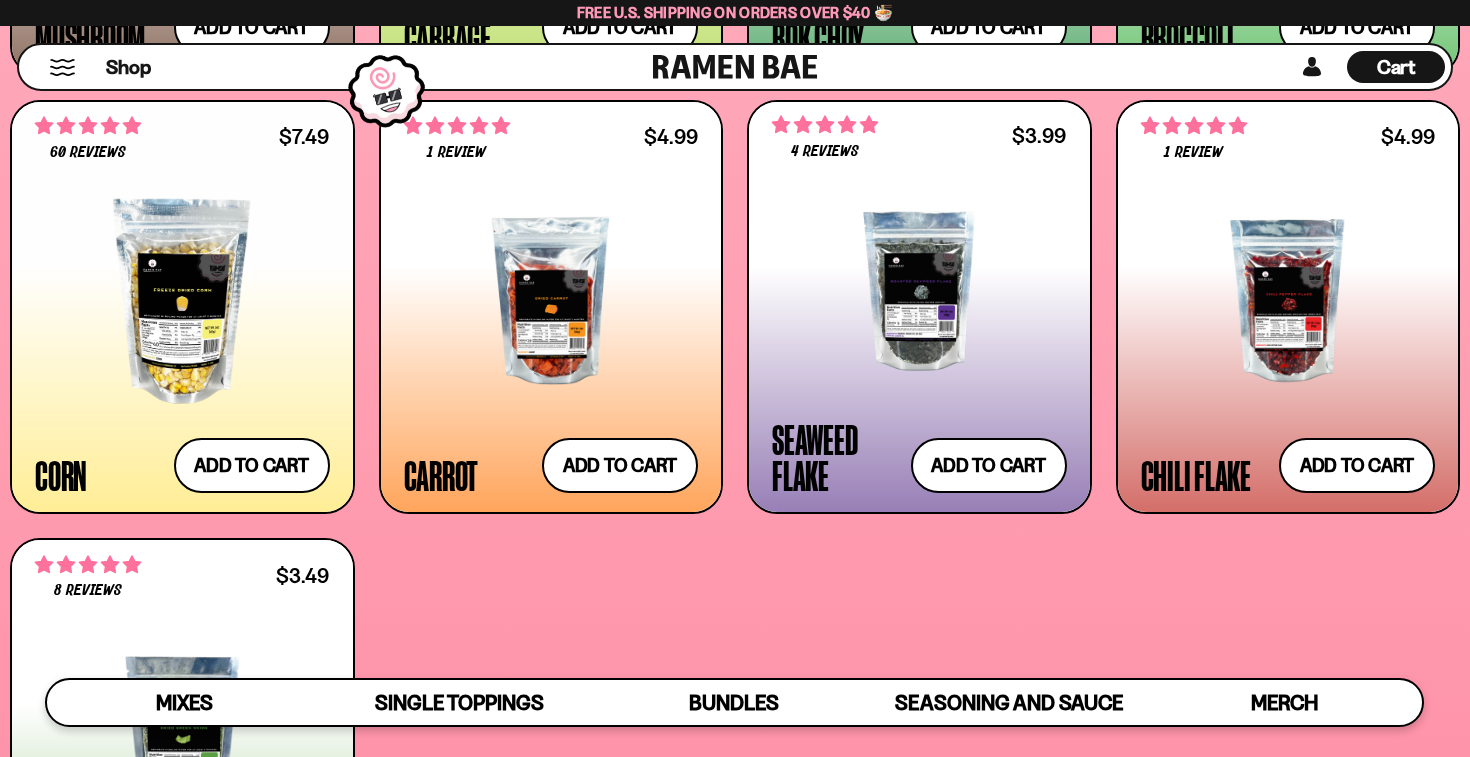 click on "Cart" at bounding box center [1396, 67] 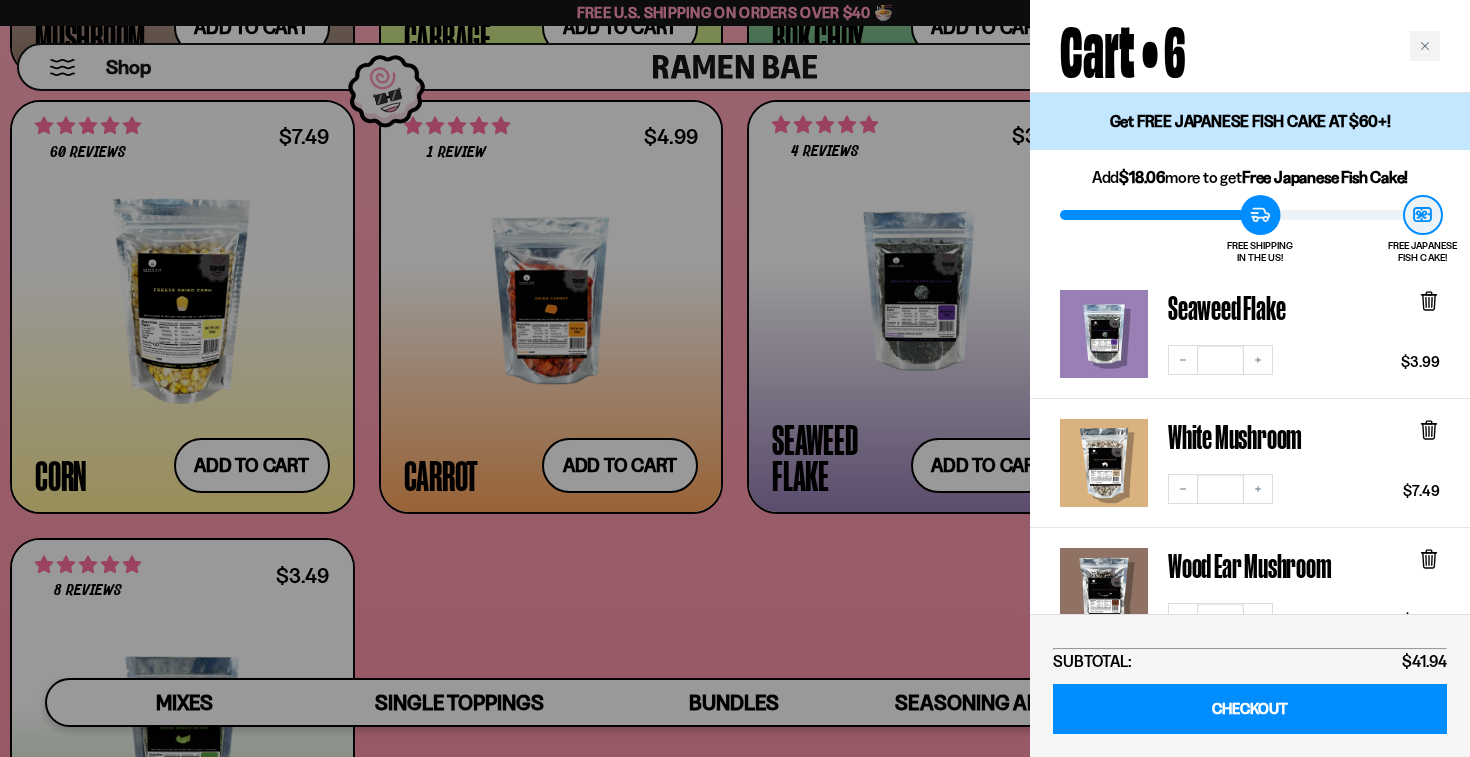 scroll, scrollTop: 0, scrollLeft: 0, axis: both 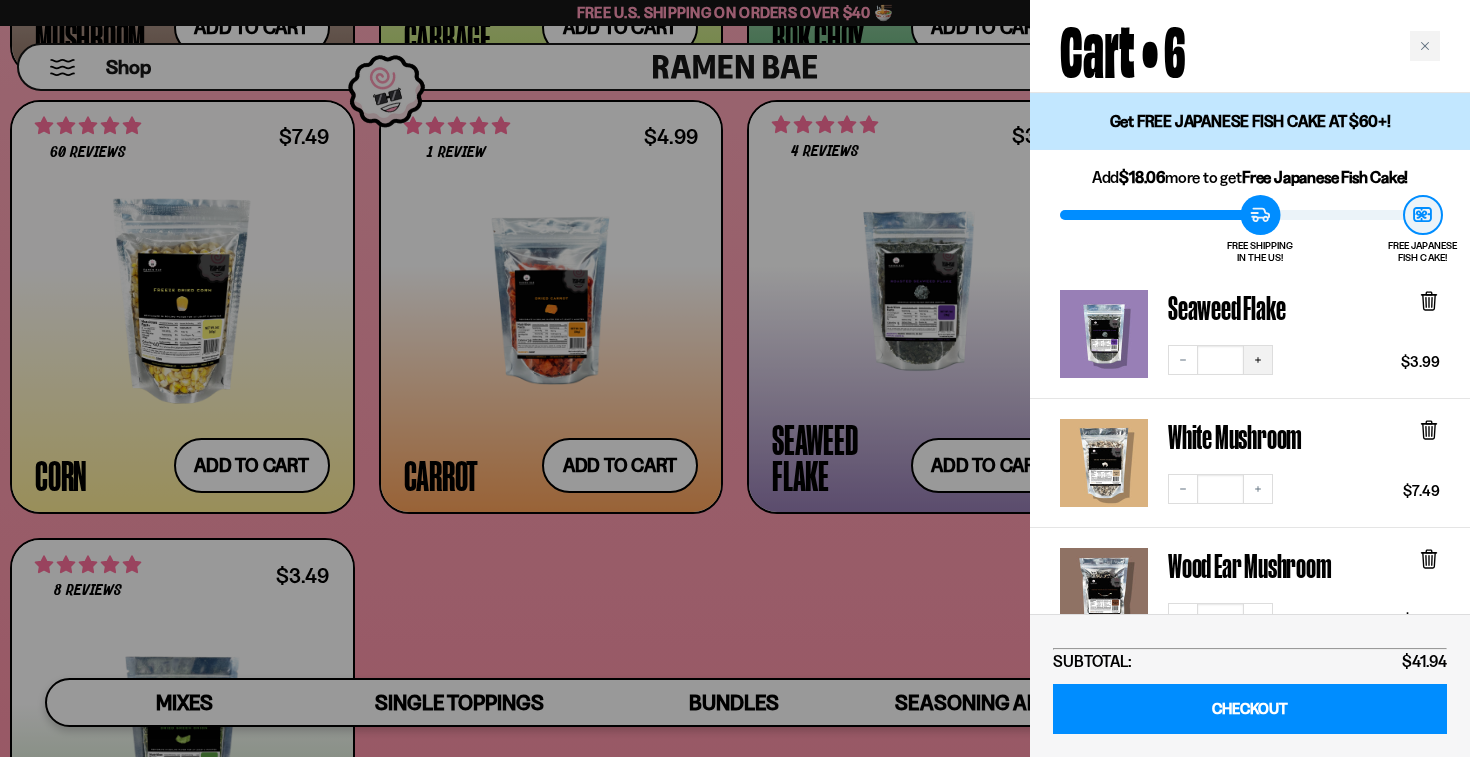 click 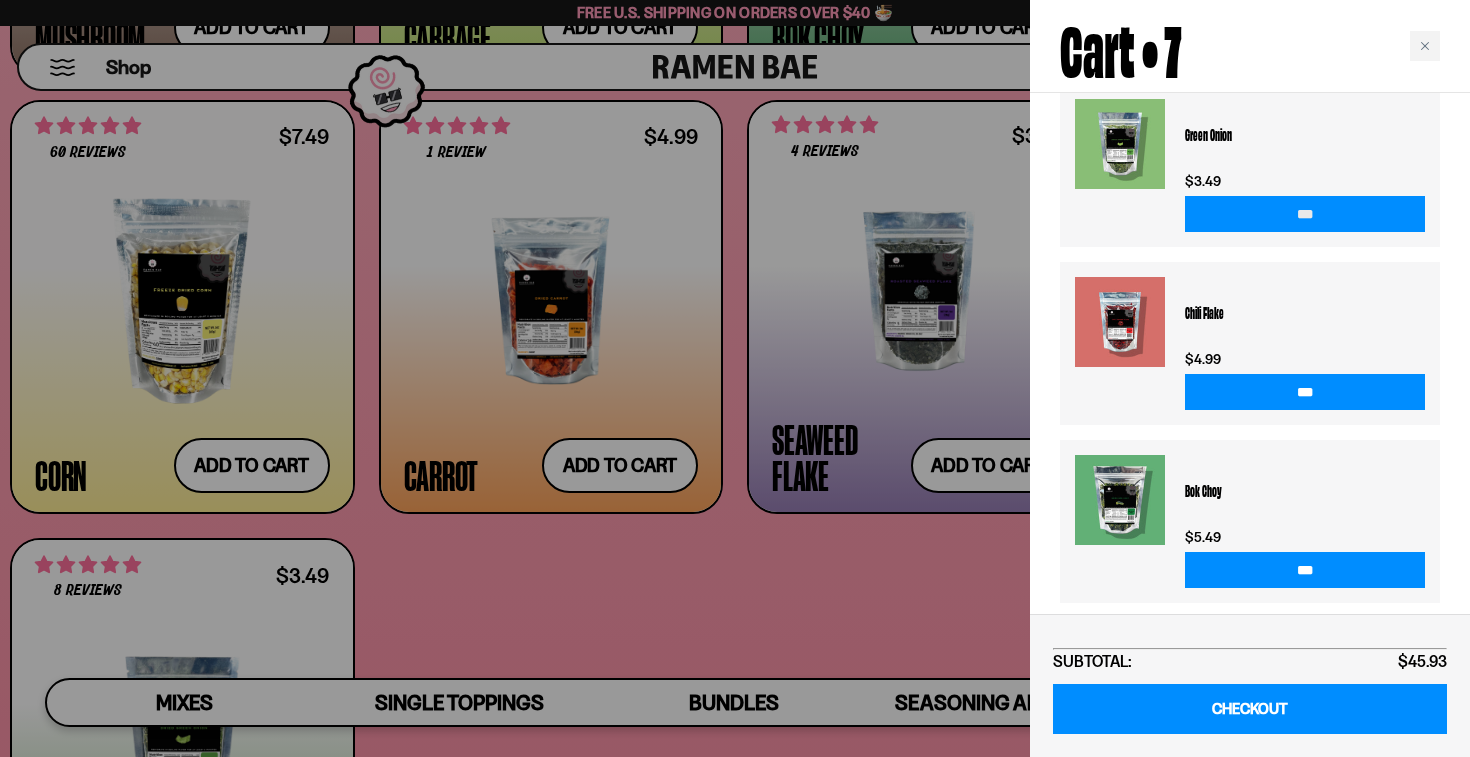 scroll, scrollTop: 1079, scrollLeft: 0, axis: vertical 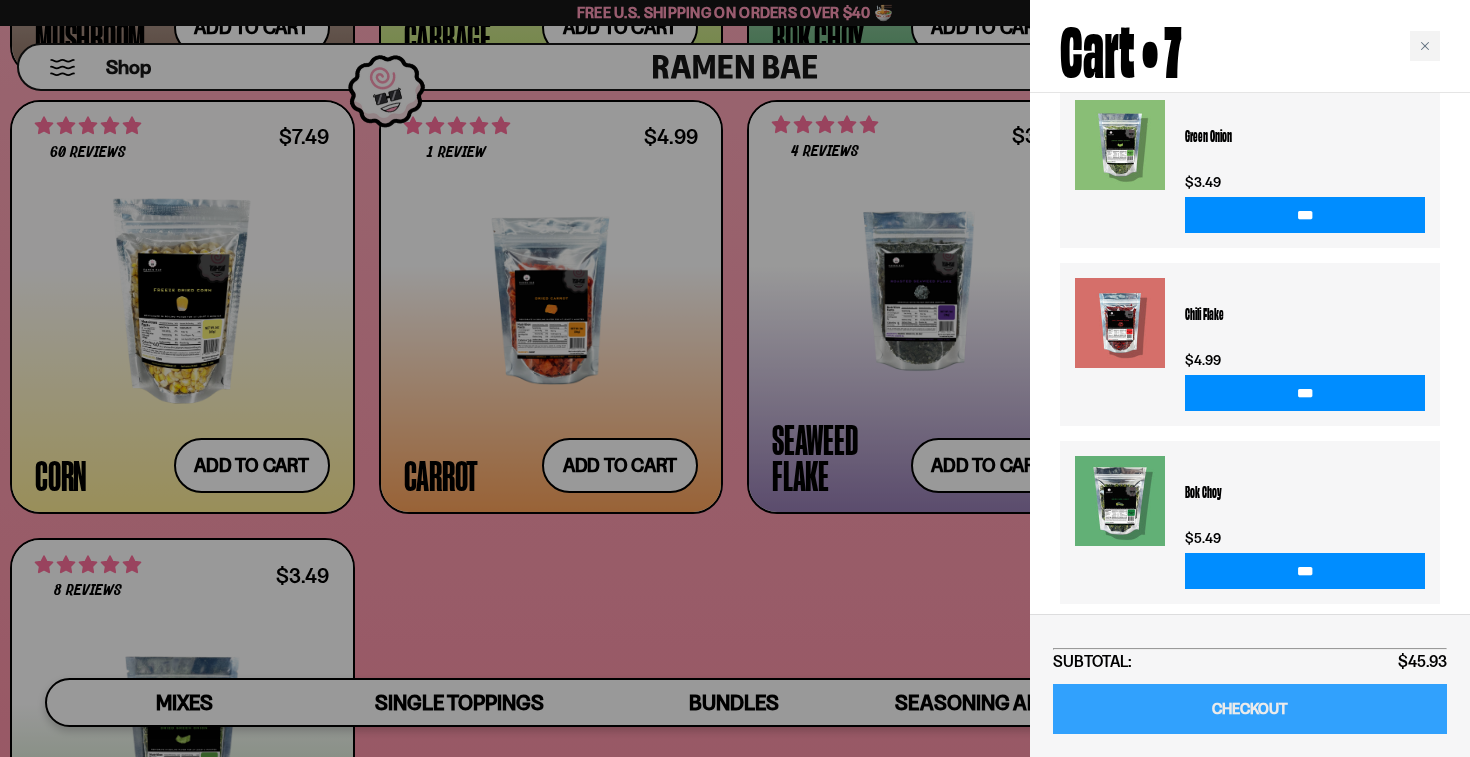 click on "CHECKOUT" at bounding box center [1250, 709] 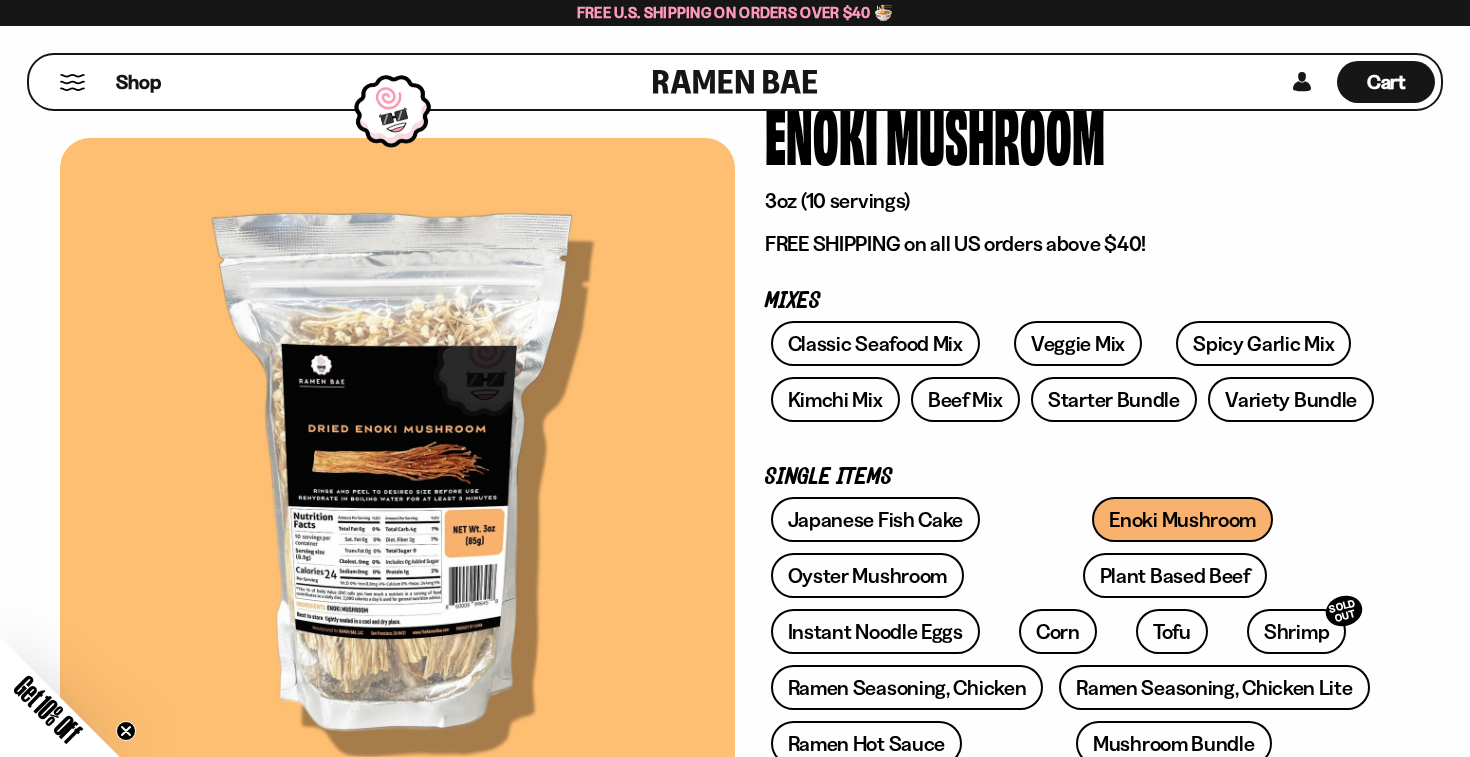 scroll, scrollTop: 108, scrollLeft: 0, axis: vertical 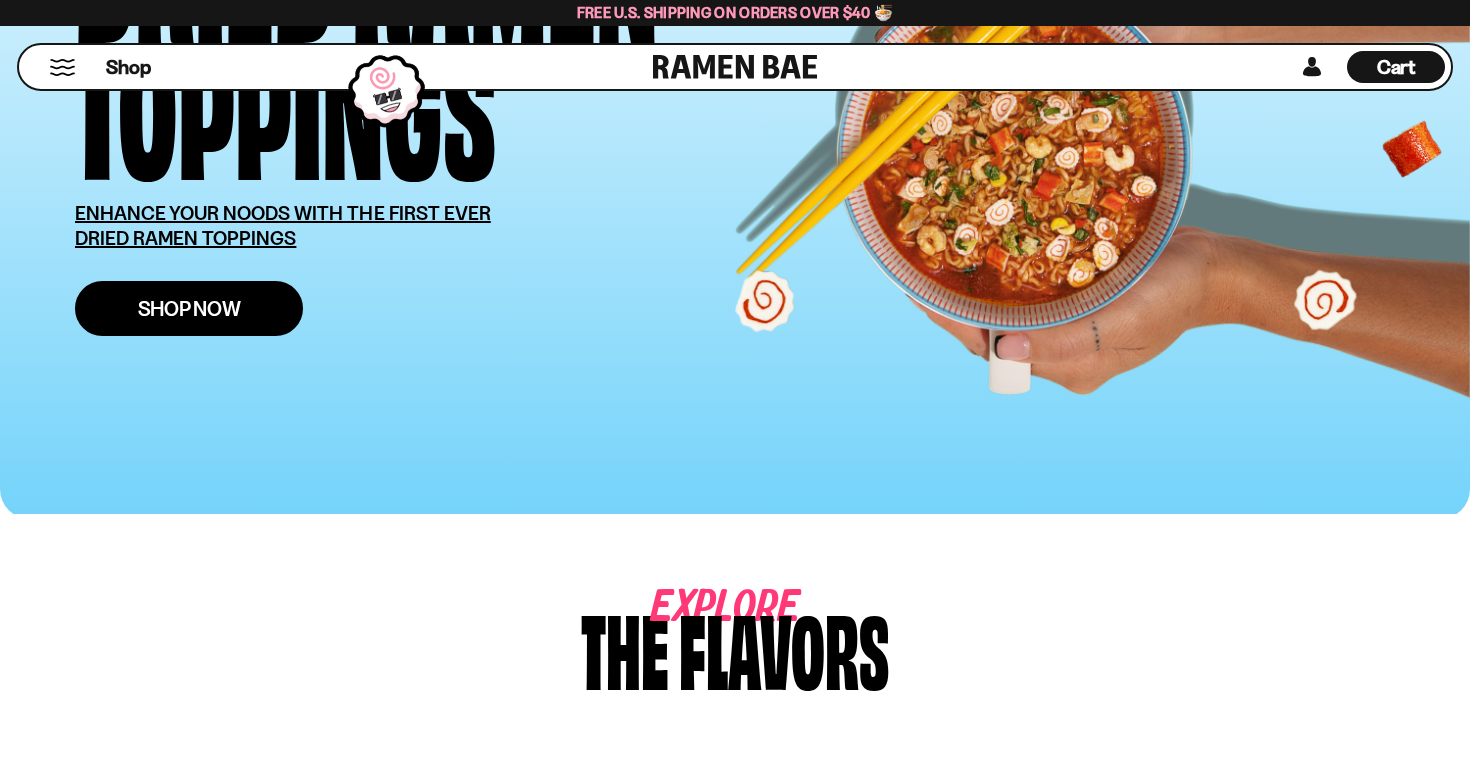 click on "Shop Now" at bounding box center (189, 308) 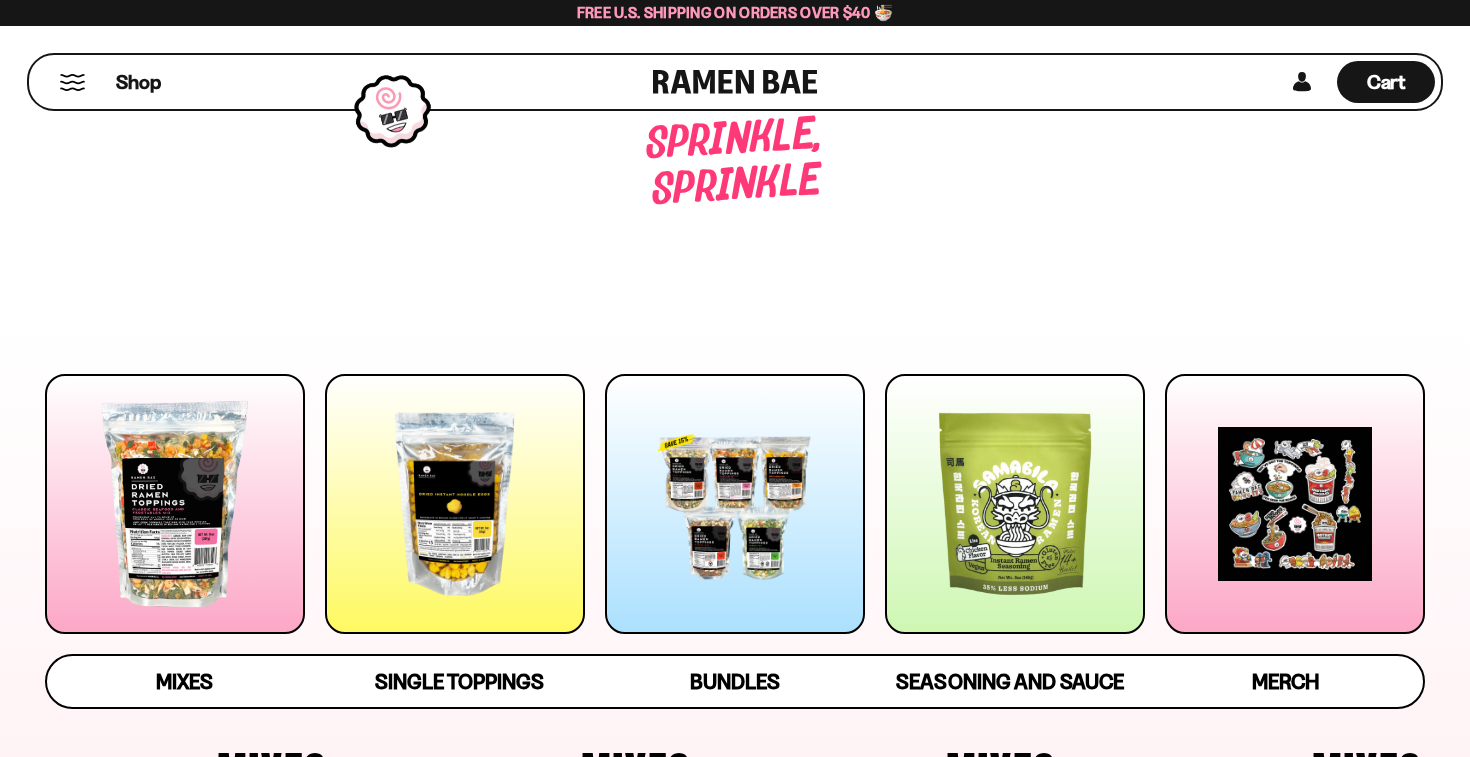 scroll, scrollTop: 0, scrollLeft: 0, axis: both 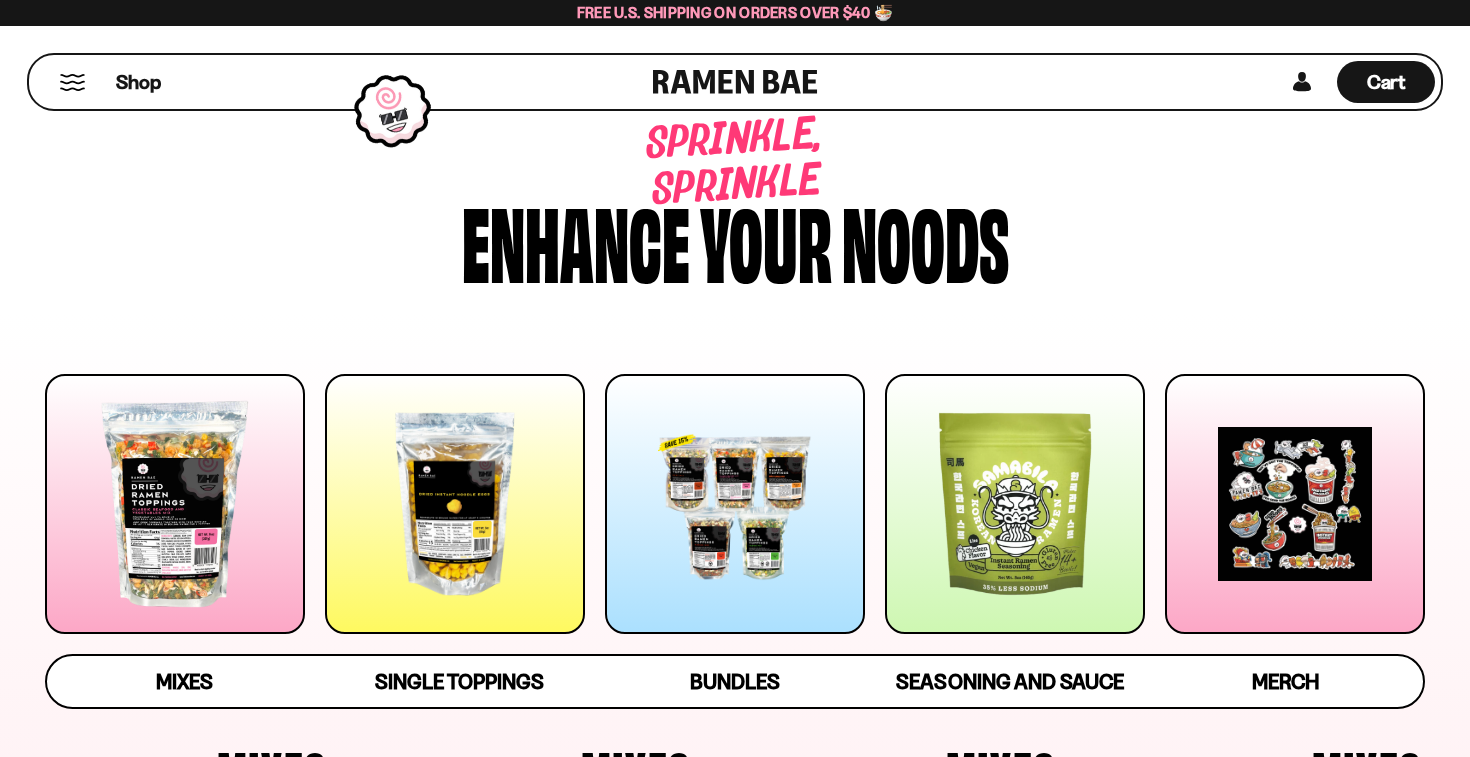 click at bounding box center [1015, 504] 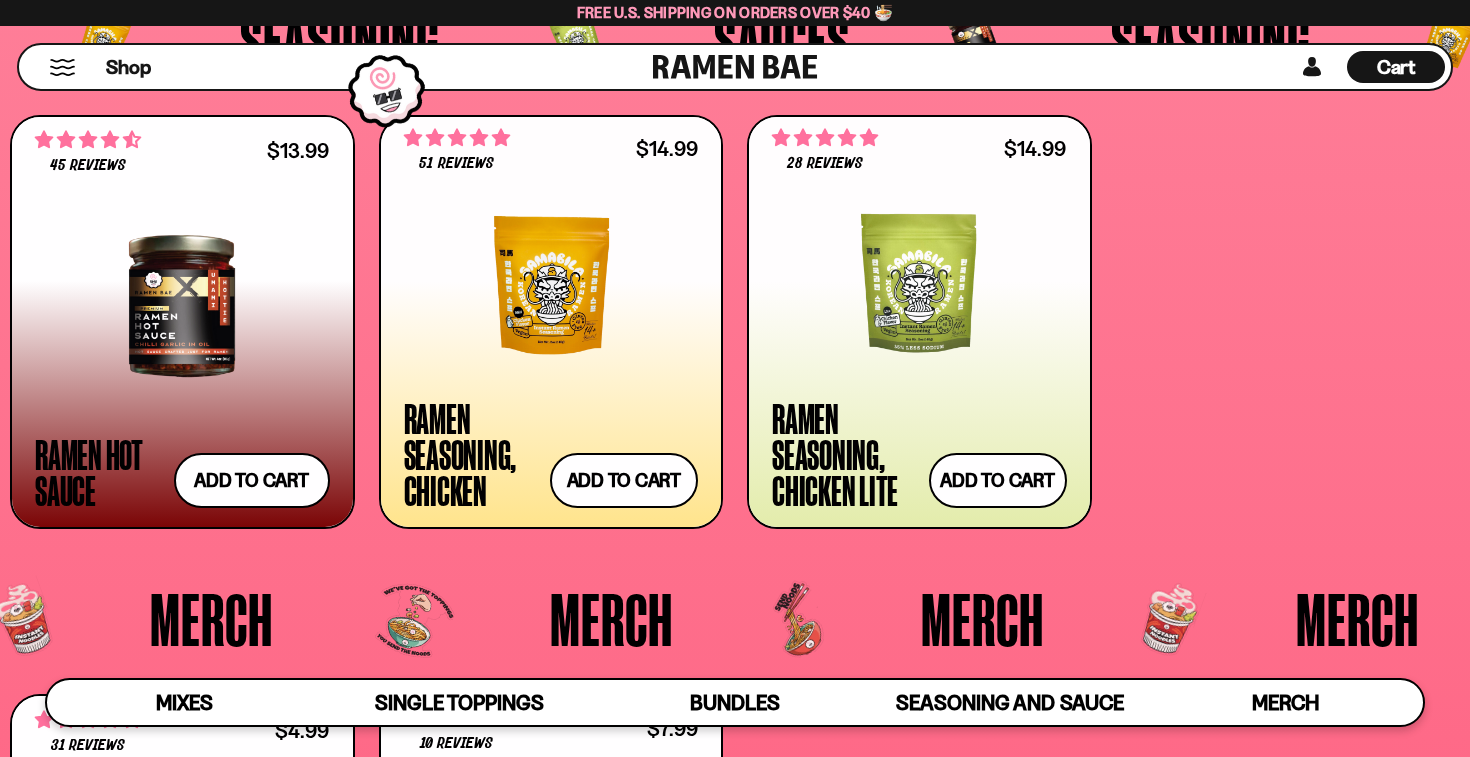 scroll, scrollTop: 5111, scrollLeft: 0, axis: vertical 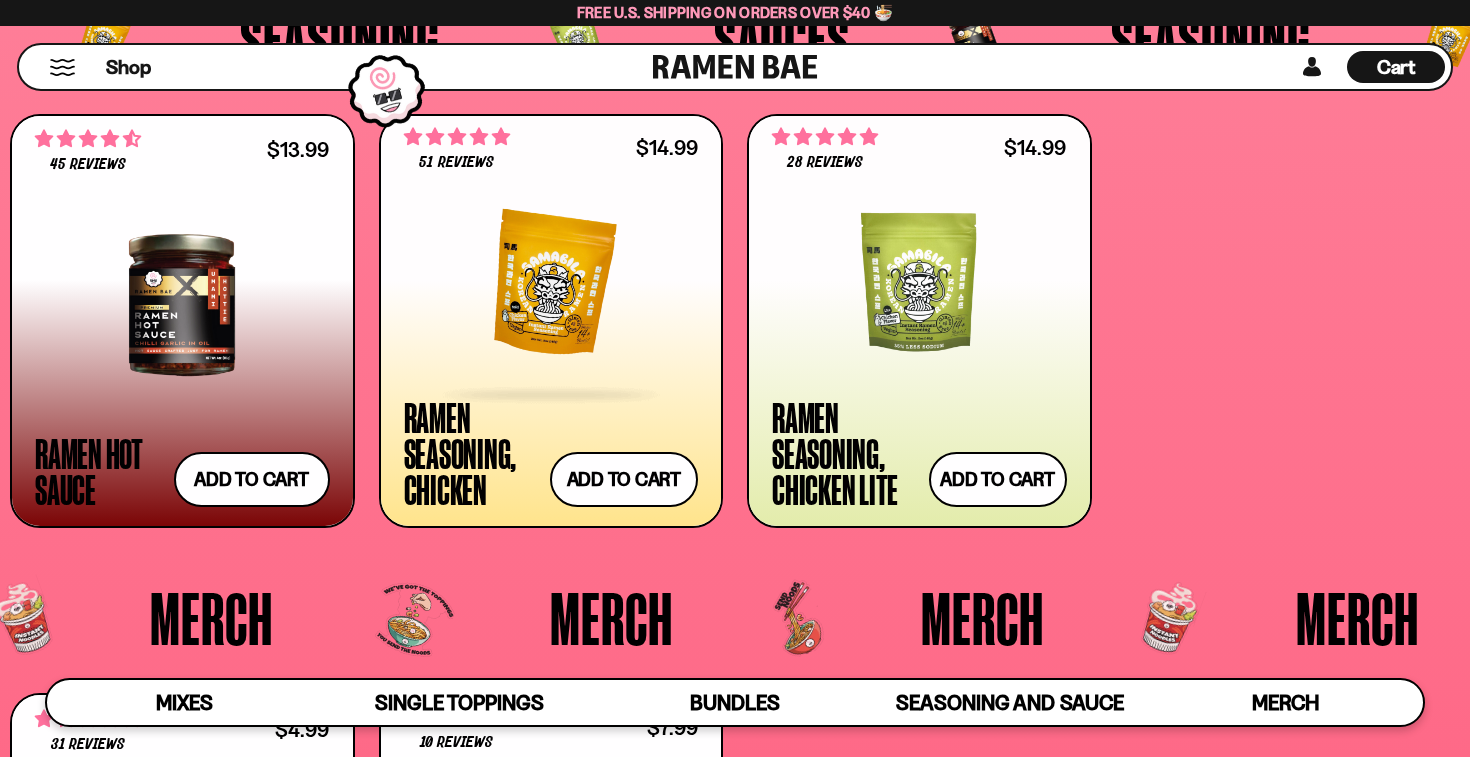 click at bounding box center [551, 284] 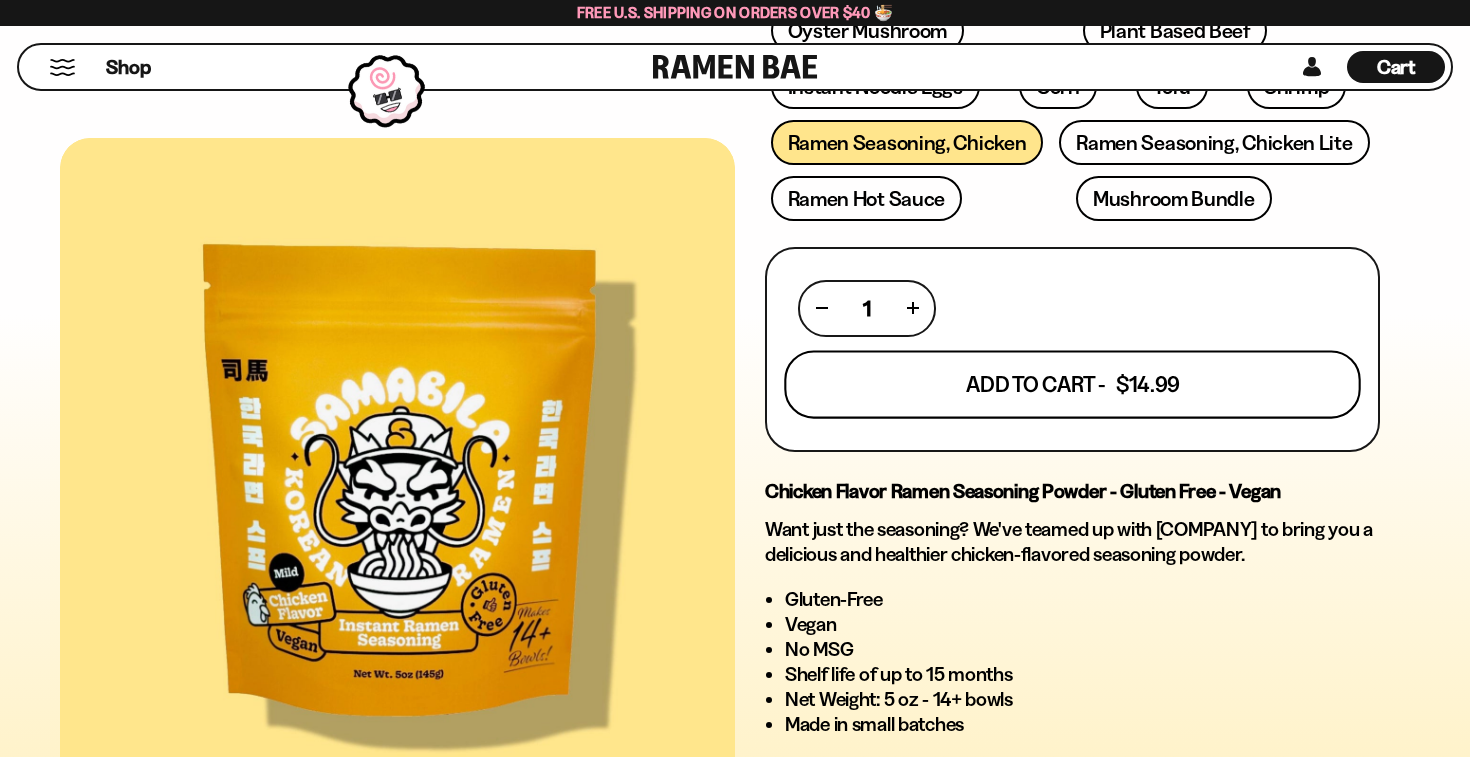 scroll, scrollTop: 659, scrollLeft: 0, axis: vertical 